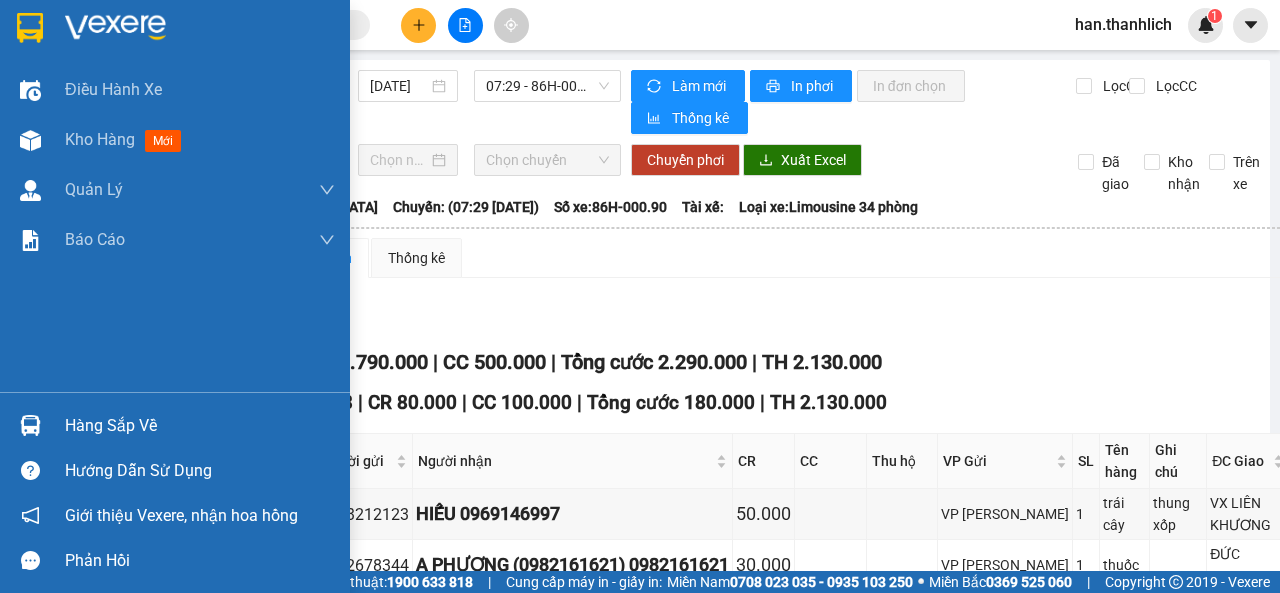 scroll, scrollTop: 0, scrollLeft: 0, axis: both 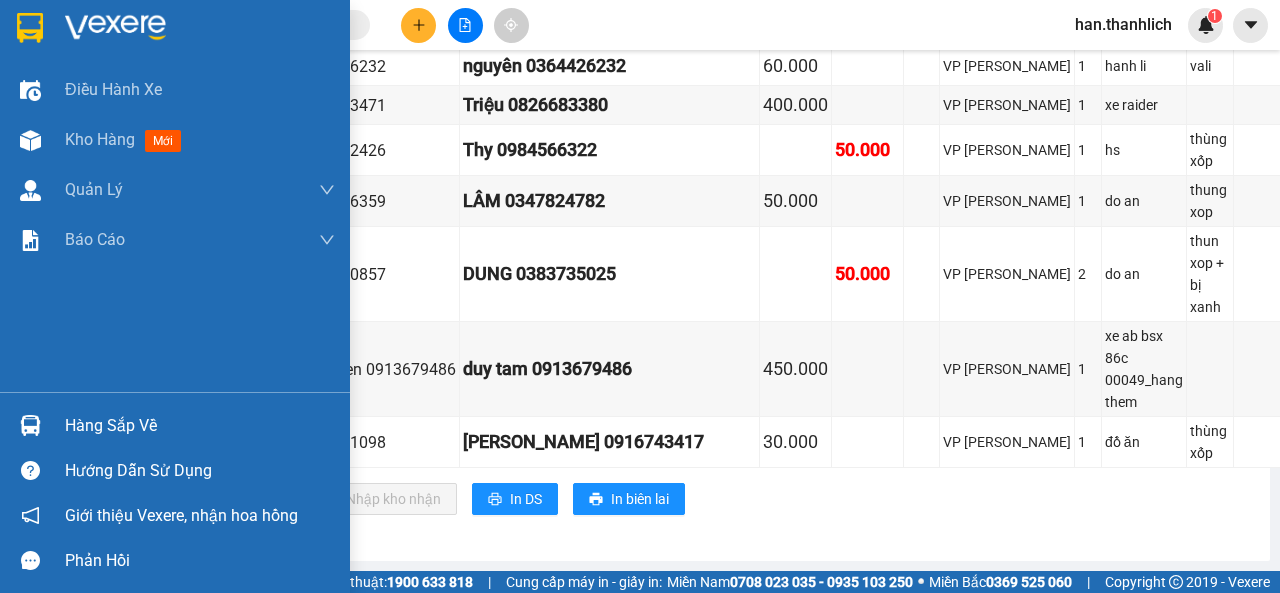 click on "Hàng sắp về" at bounding box center [175, 425] 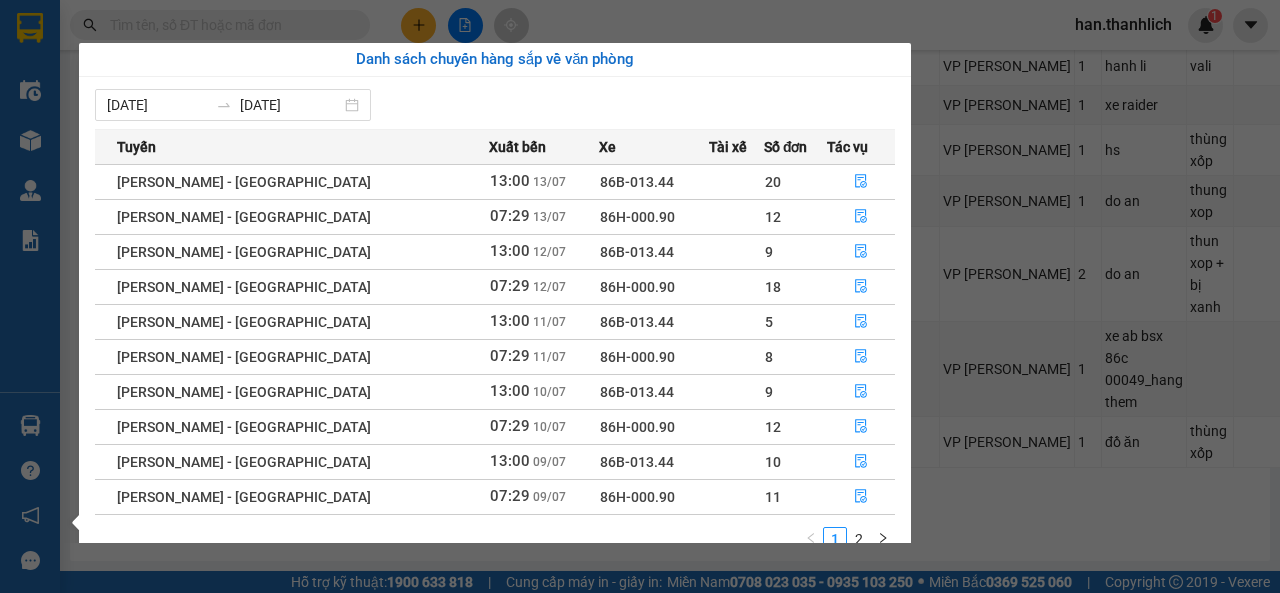 click on "Tác vụ" at bounding box center (861, 146) 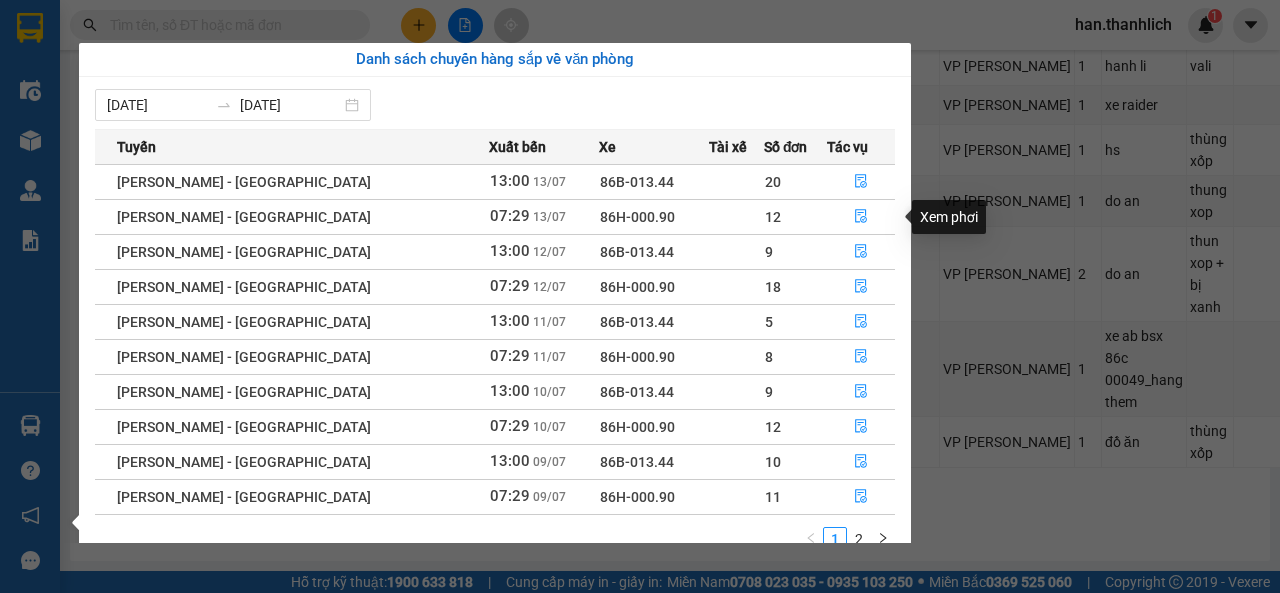 click on "Tác vụ" at bounding box center (861, 146) 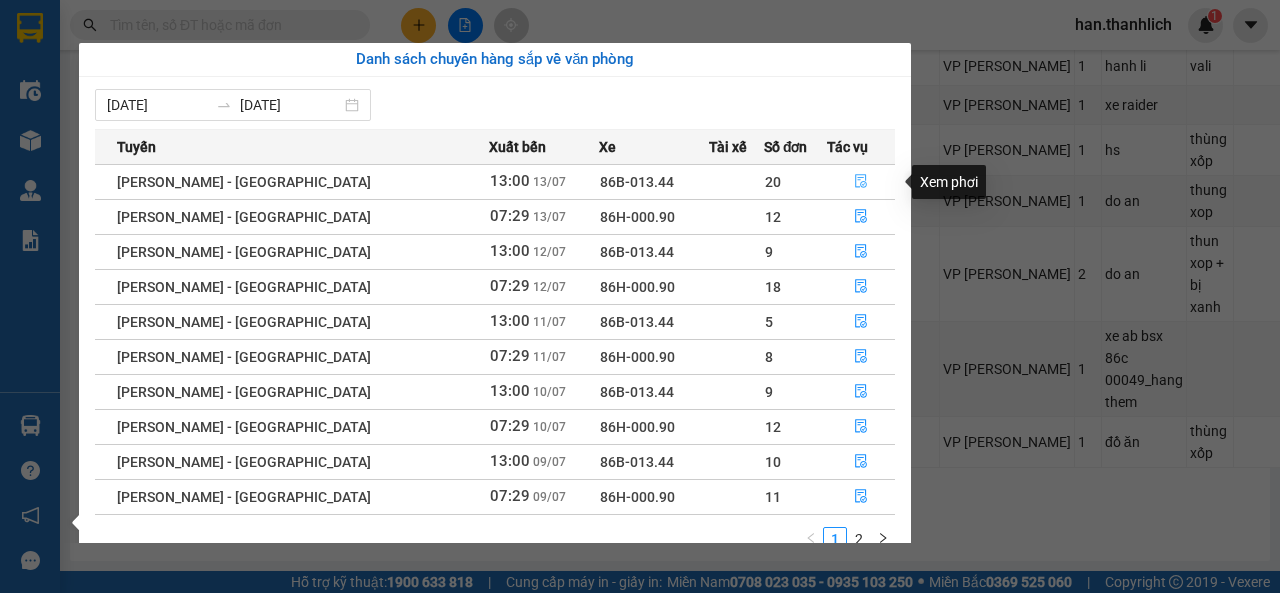 click at bounding box center [861, 182] 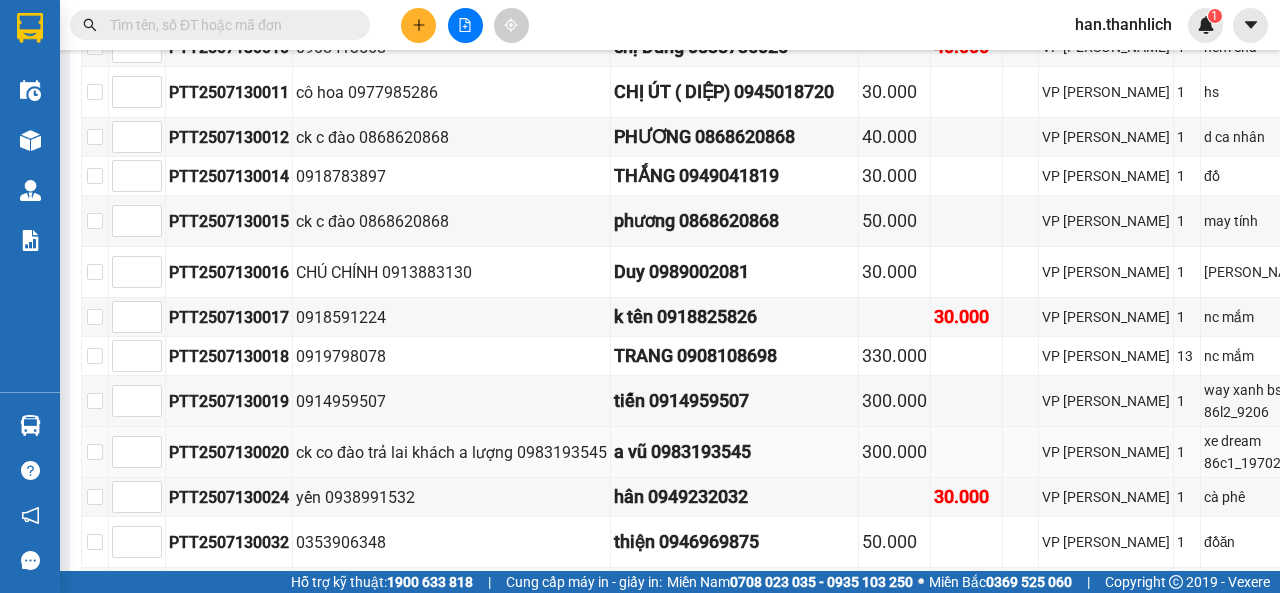 scroll, scrollTop: 928, scrollLeft: 0, axis: vertical 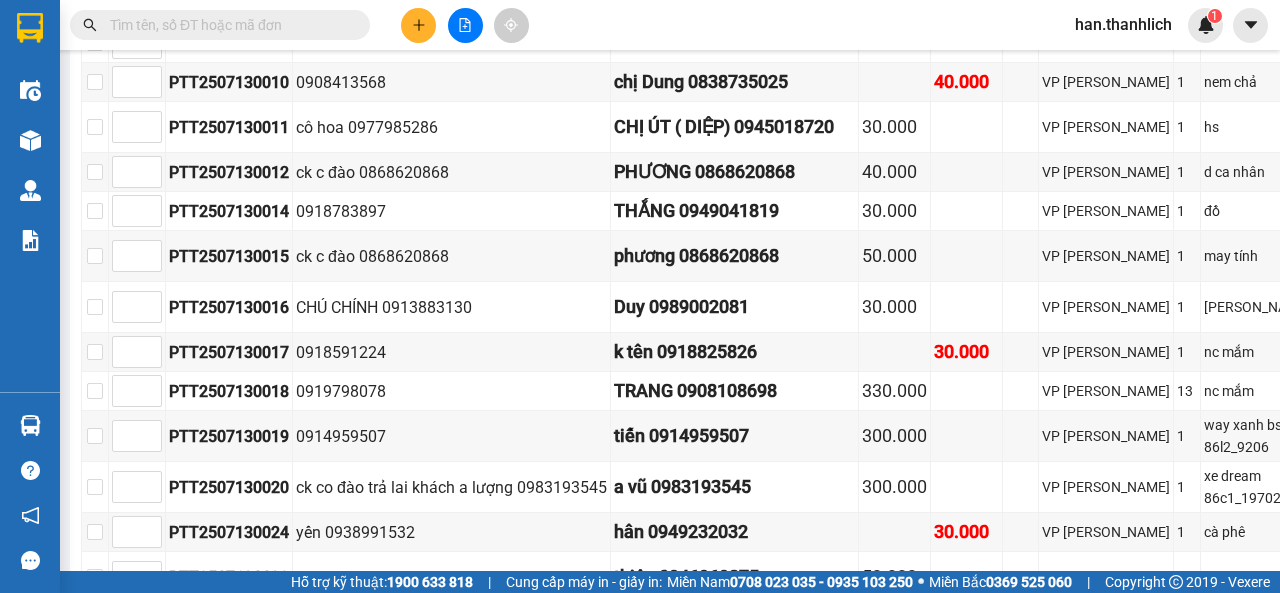 click at bounding box center (228, 25) 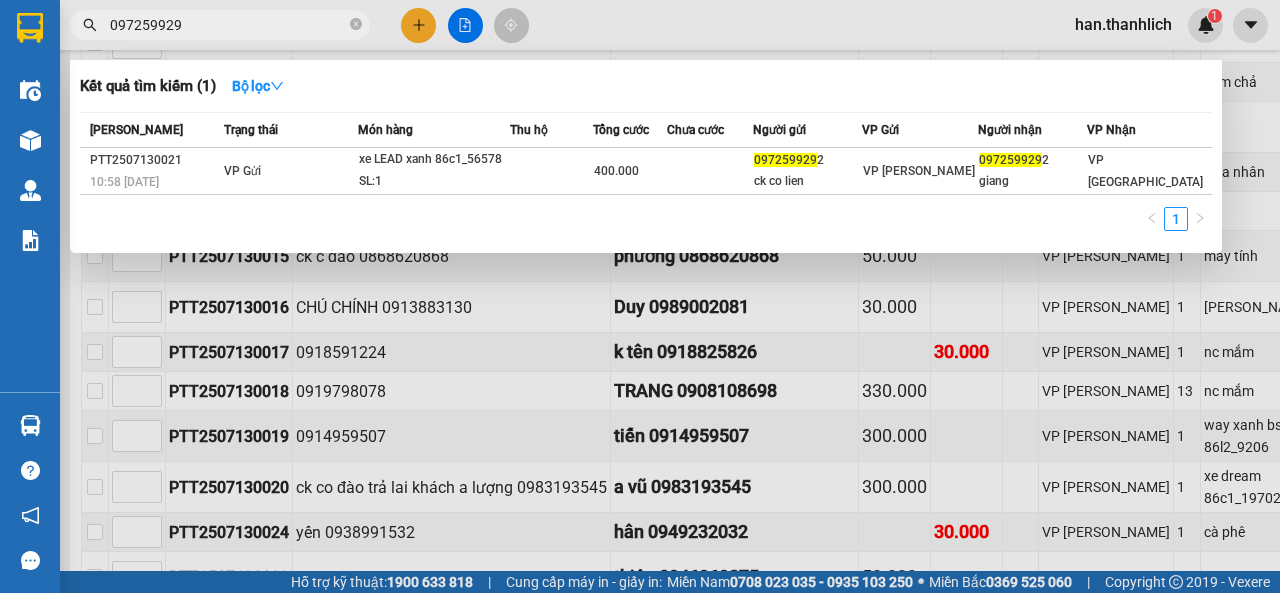 type on "097259929" 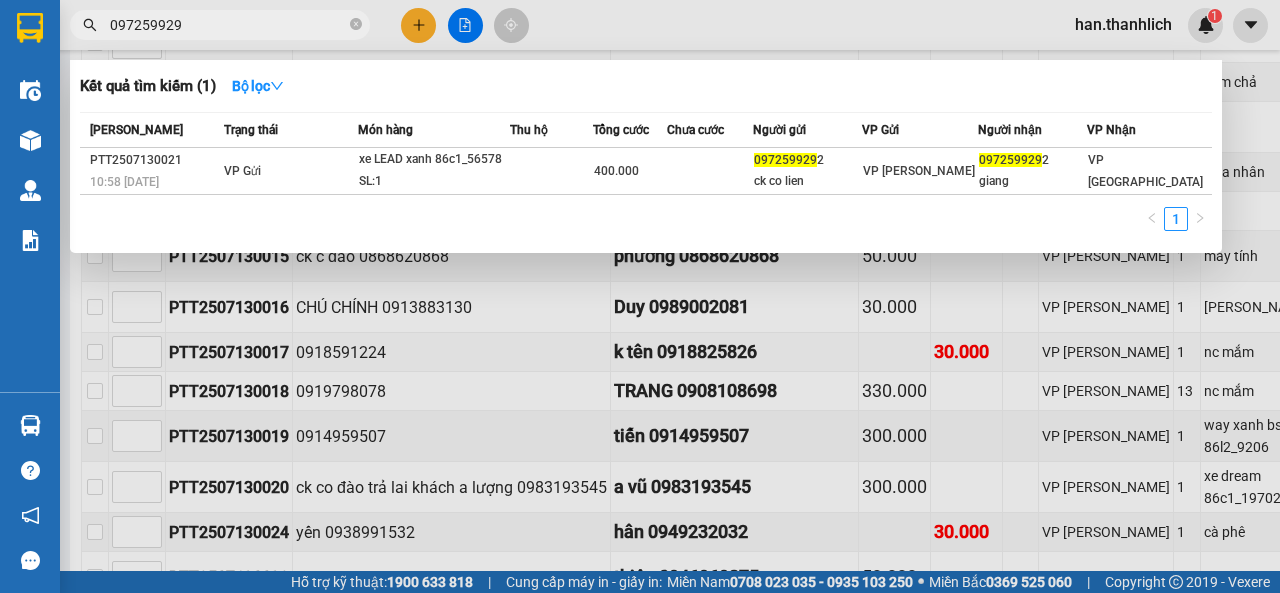 click at bounding box center [640, 296] 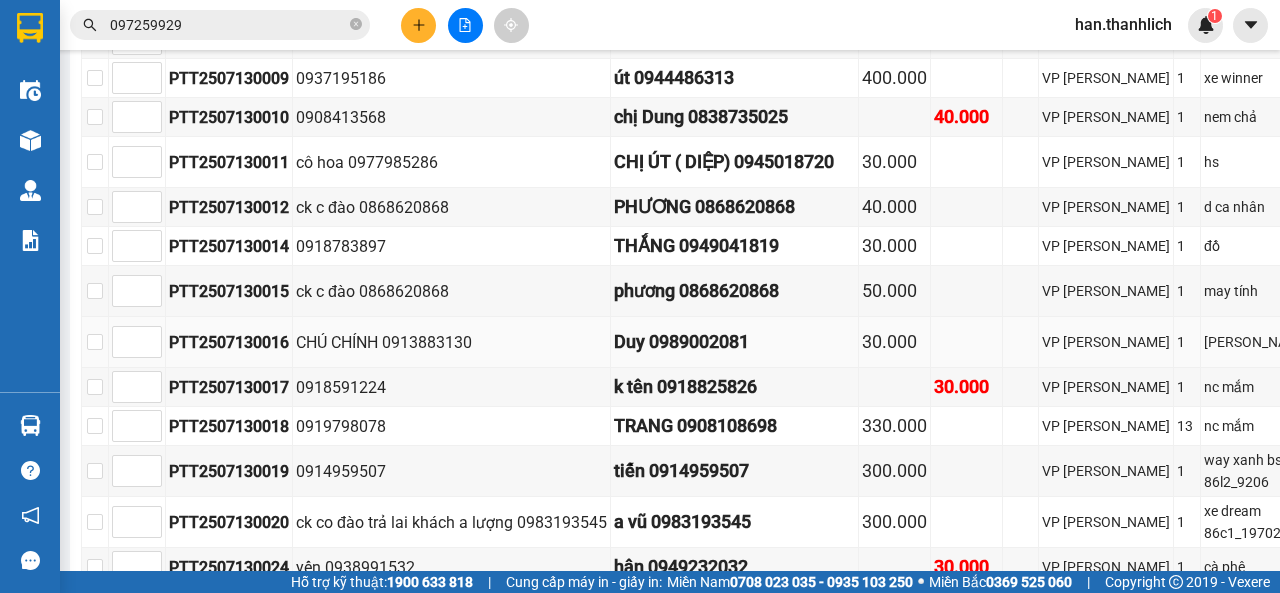scroll, scrollTop: 928, scrollLeft: 0, axis: vertical 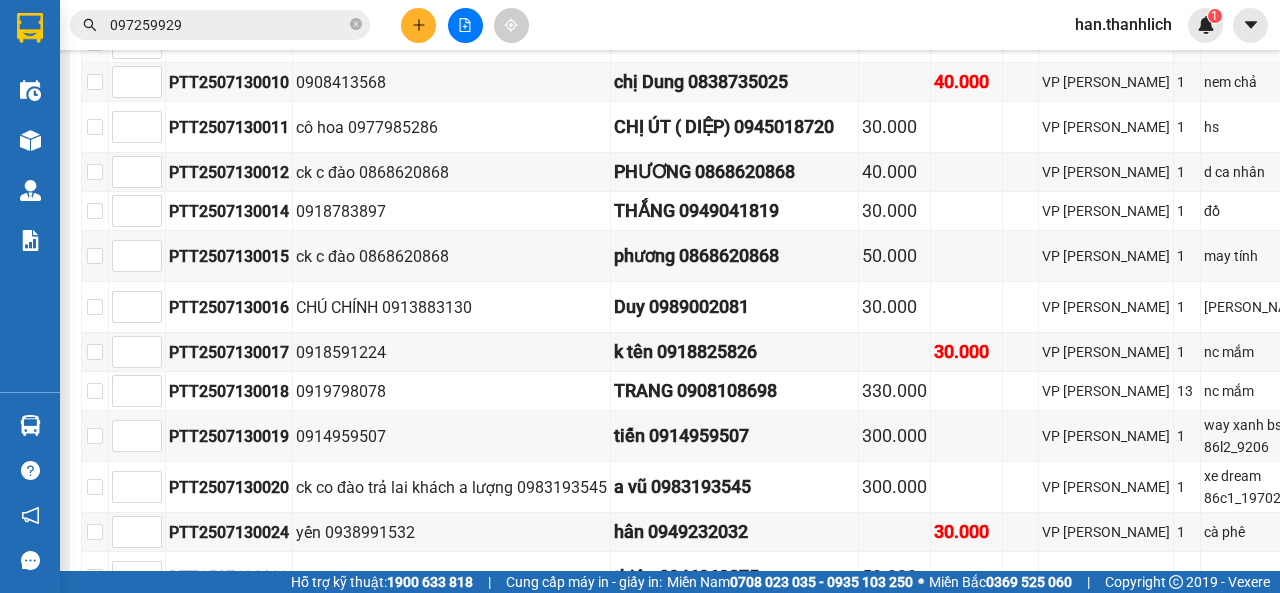 drag, startPoint x: 402, startPoint y: 50, endPoint x: 406, endPoint y: 11, distance: 39.20459 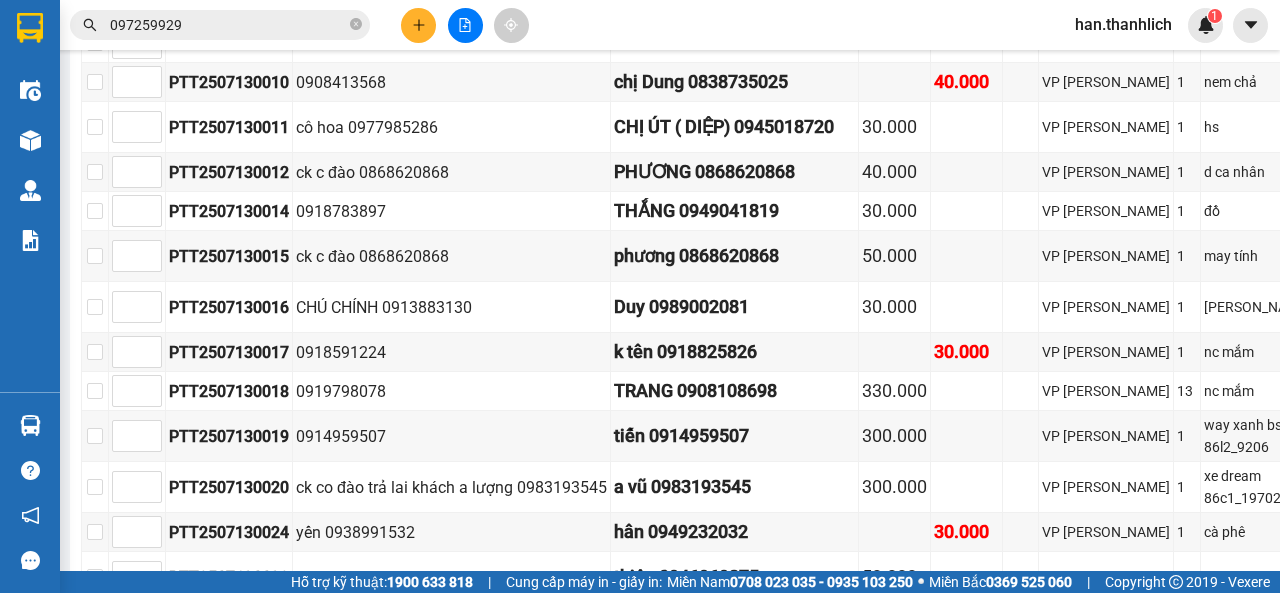 click at bounding box center [465, 25] 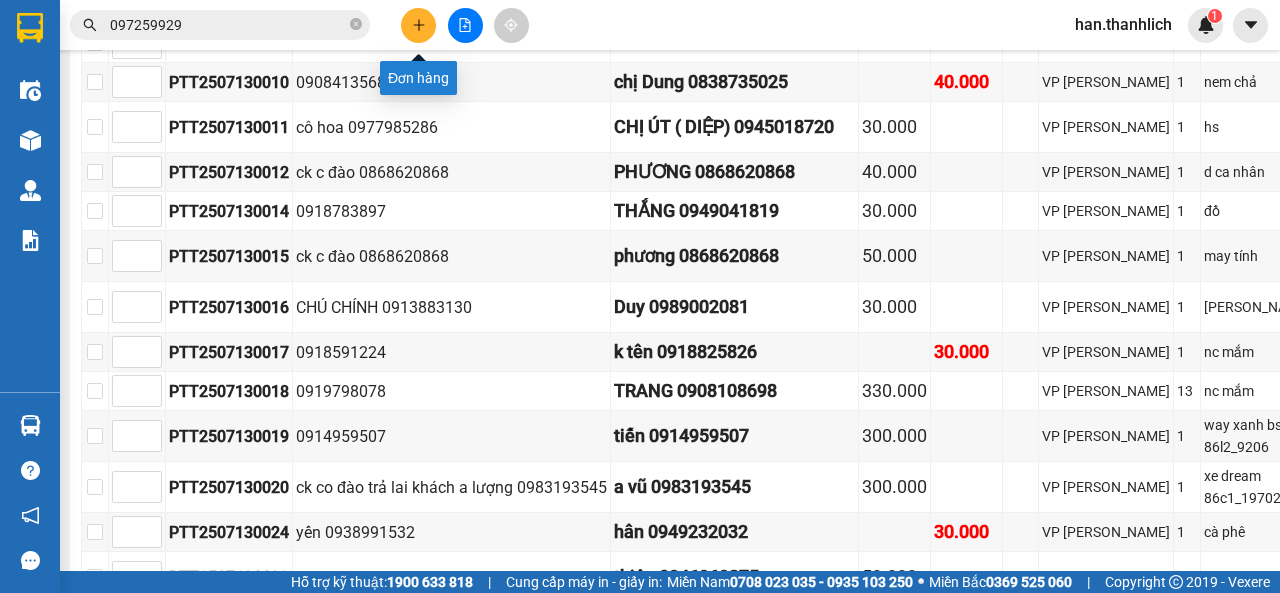 click at bounding box center [418, 25] 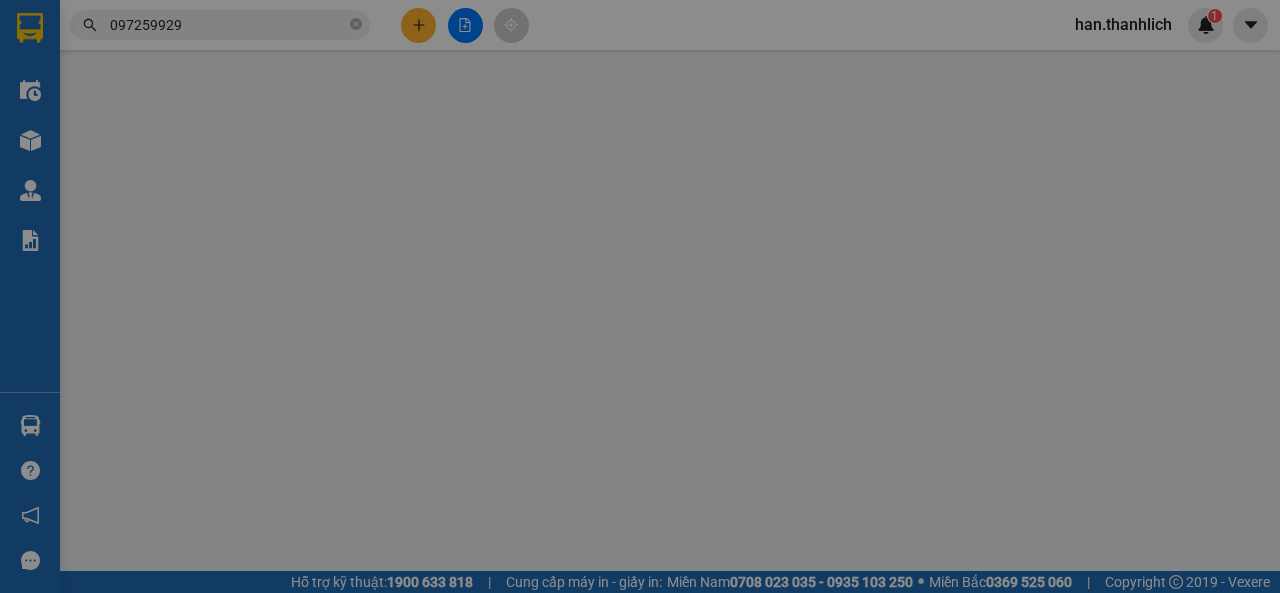 scroll, scrollTop: 0, scrollLeft: 0, axis: both 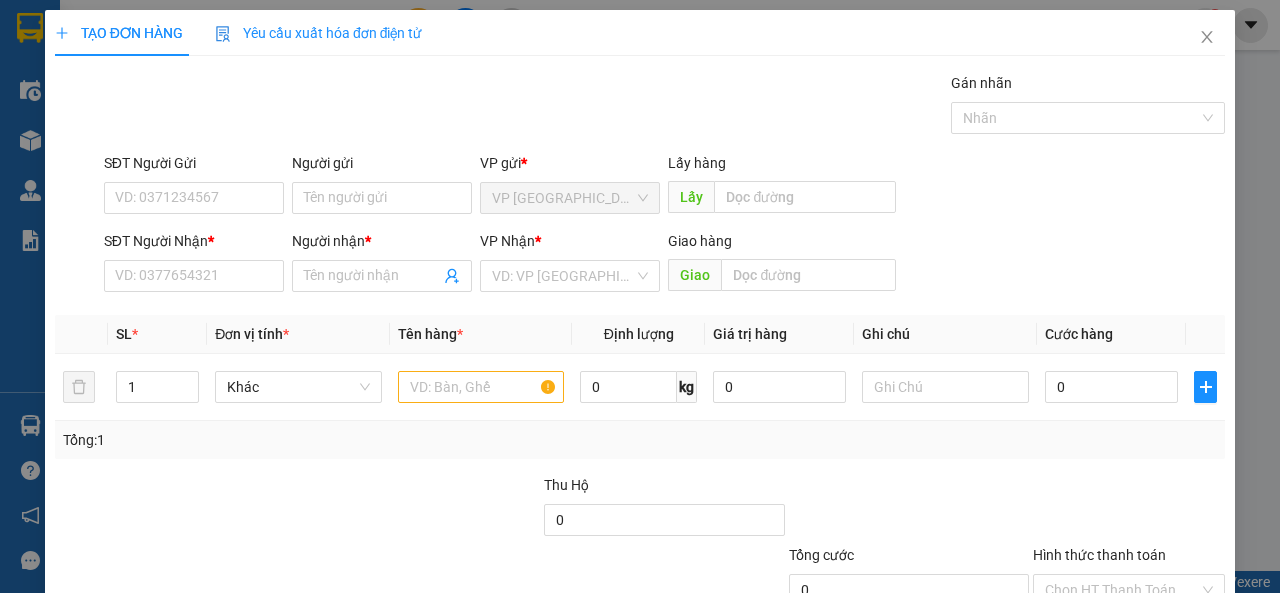 click on "SĐT Người Gửi VD: 0371234567 Người gửi Tên người gửi VP gửi  * VP [GEOGRAPHIC_DATA] Lấy hàng Lấy SĐT Người Nhận  * VD: 0377654321 Người nhận  * Tên người nhận VP Nhận  * VD: VP Sài Gòn Giao hàng Giao" at bounding box center [640, 226] 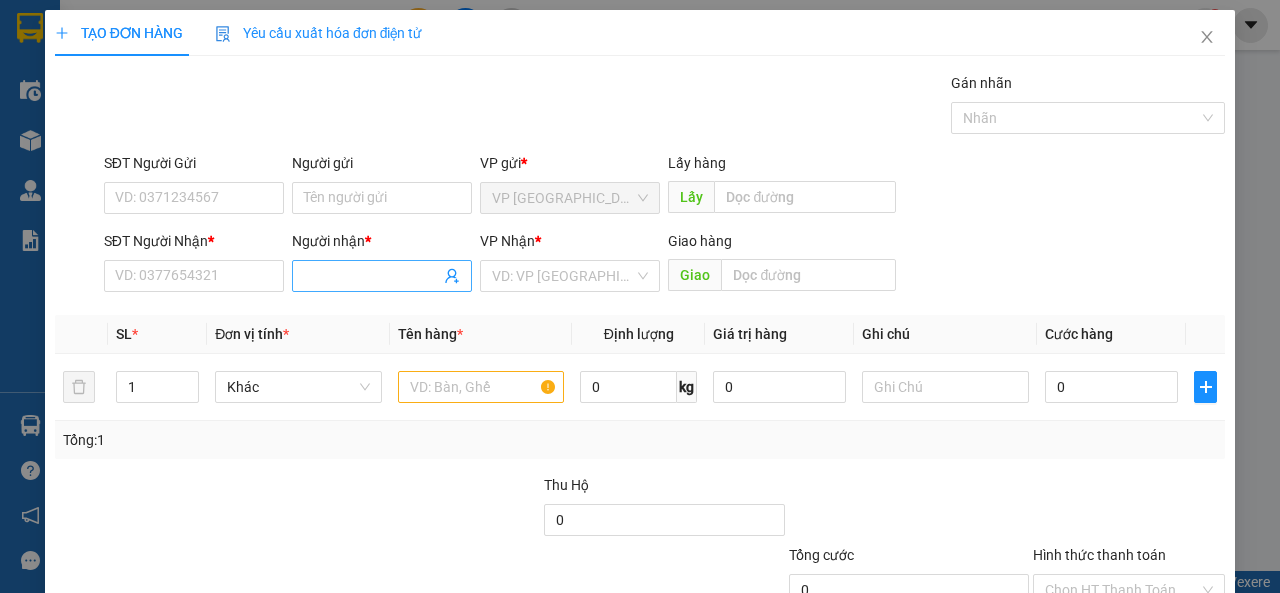 click at bounding box center (382, 276) 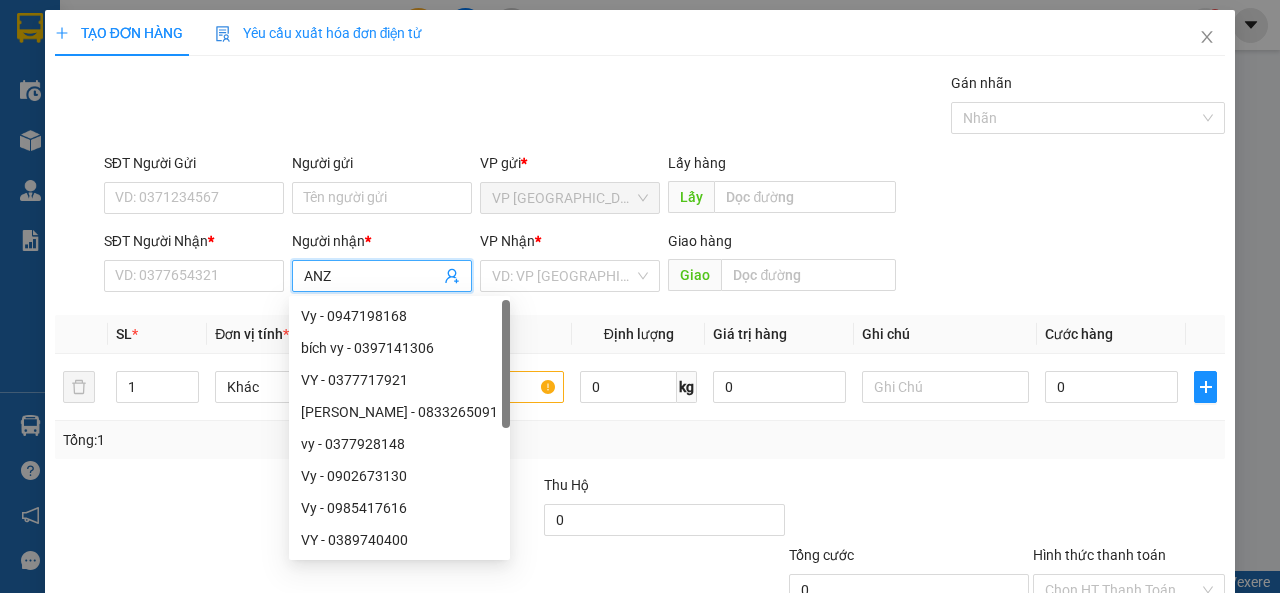 type on "ANZE" 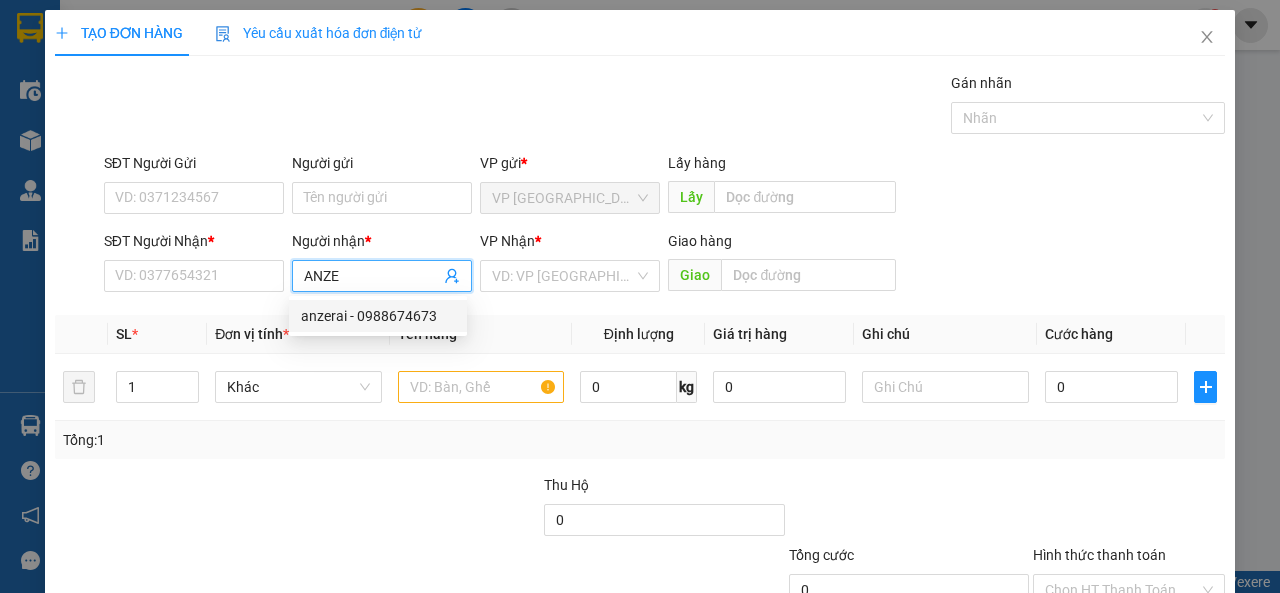 click on "anzerai  - 0988674673" at bounding box center (378, 316) 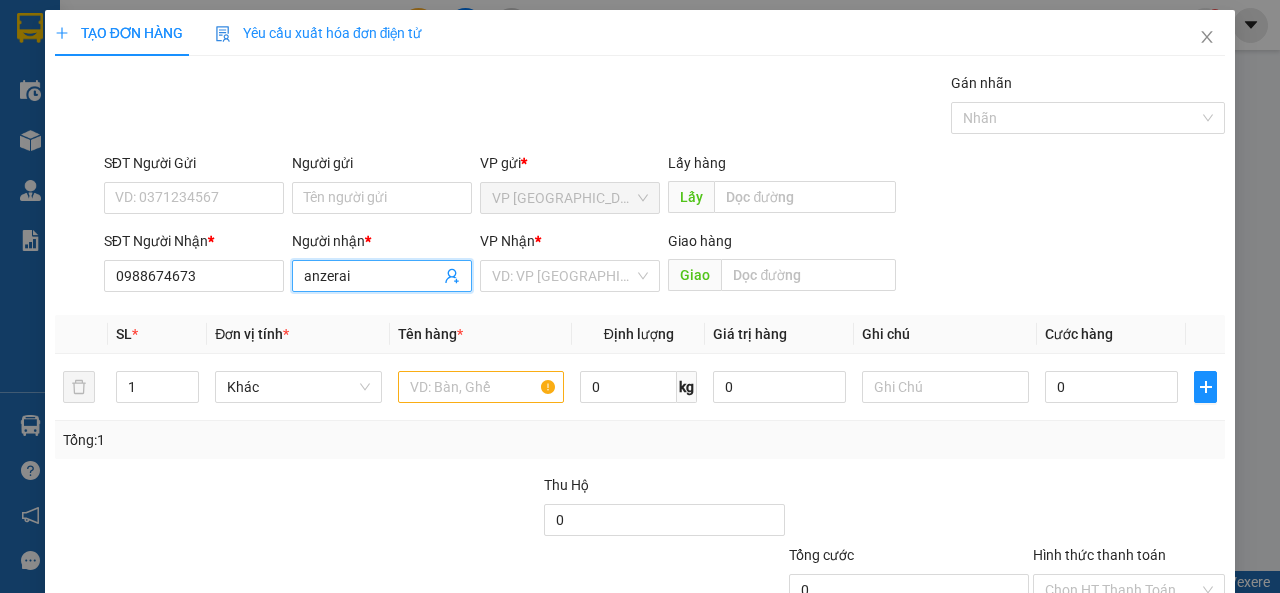 type on "anzerai" 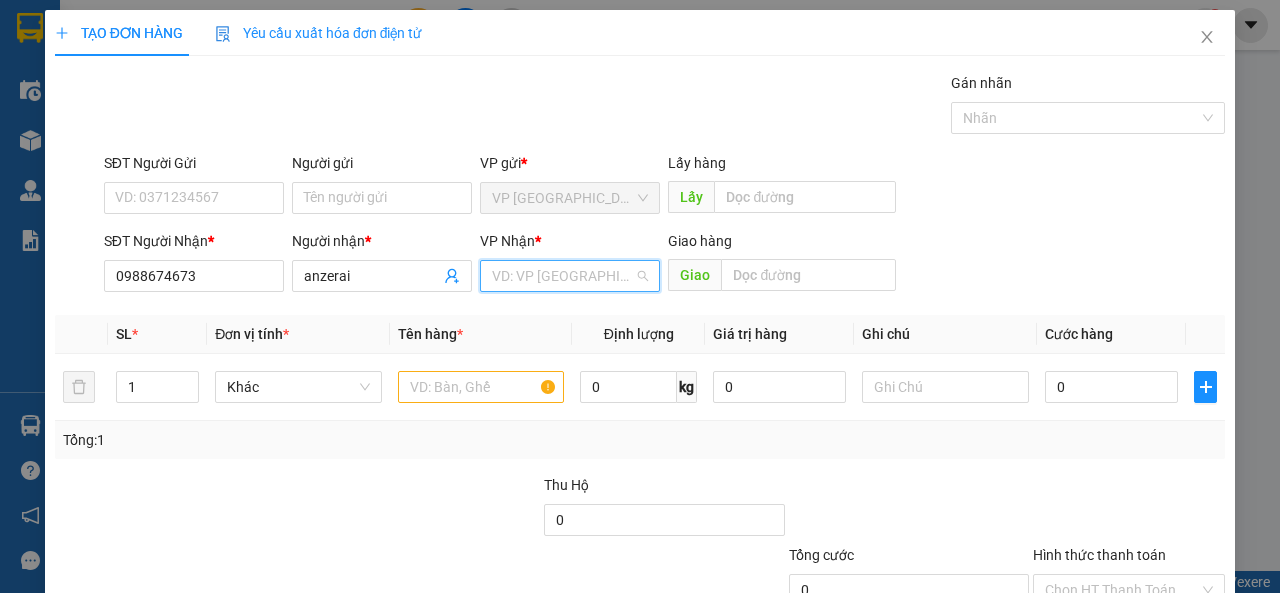 click at bounding box center (563, 276) 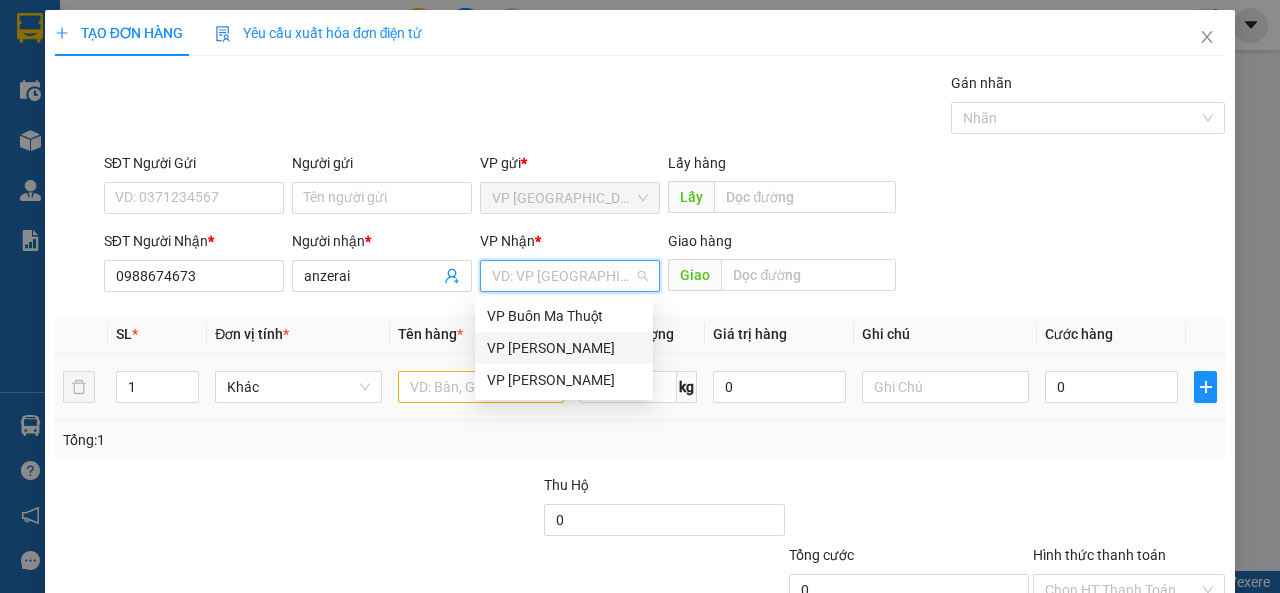 drag, startPoint x: 548, startPoint y: 351, endPoint x: 549, endPoint y: 375, distance: 24.020824 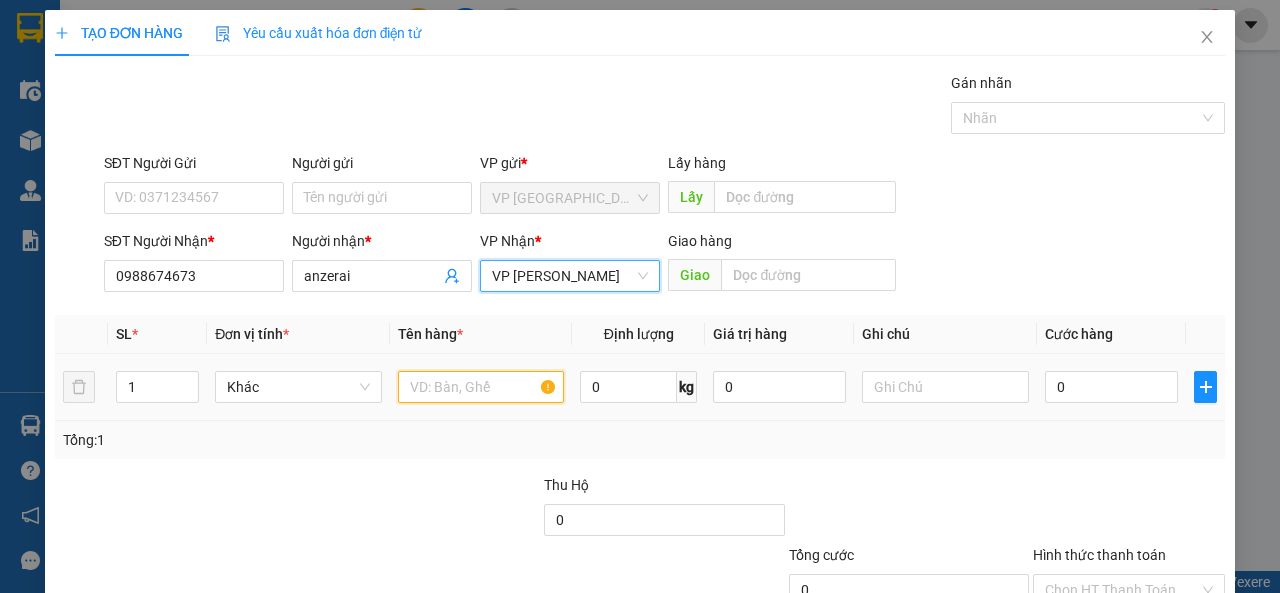 click at bounding box center (481, 387) 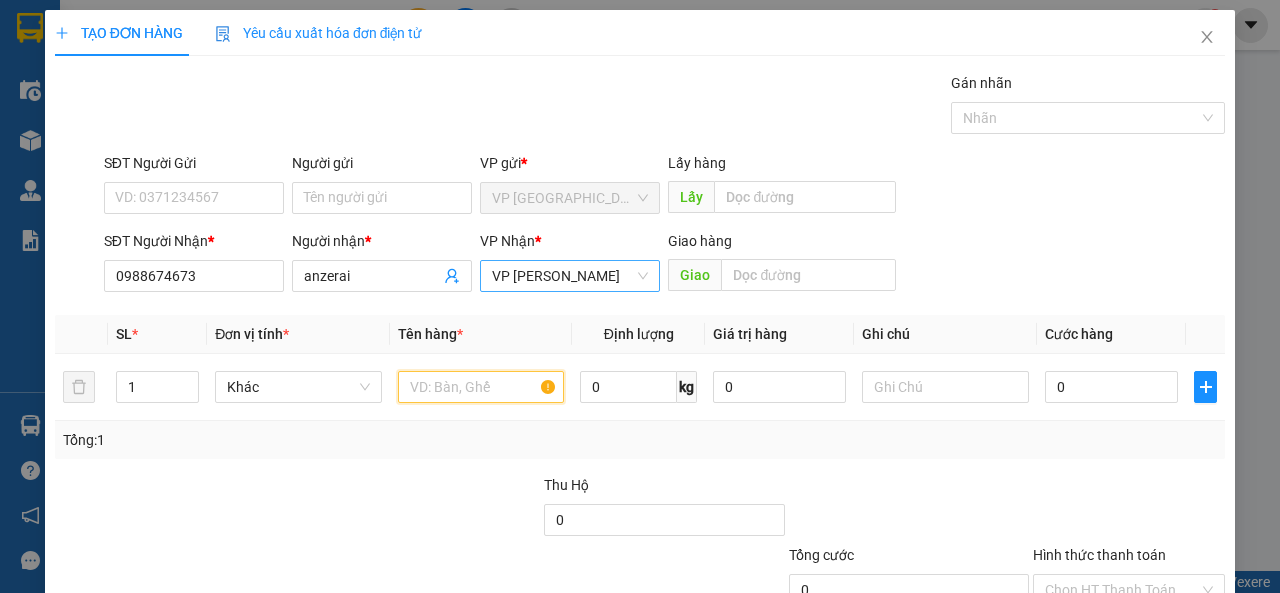 click on "VP [PERSON_NAME]" at bounding box center [570, 276] 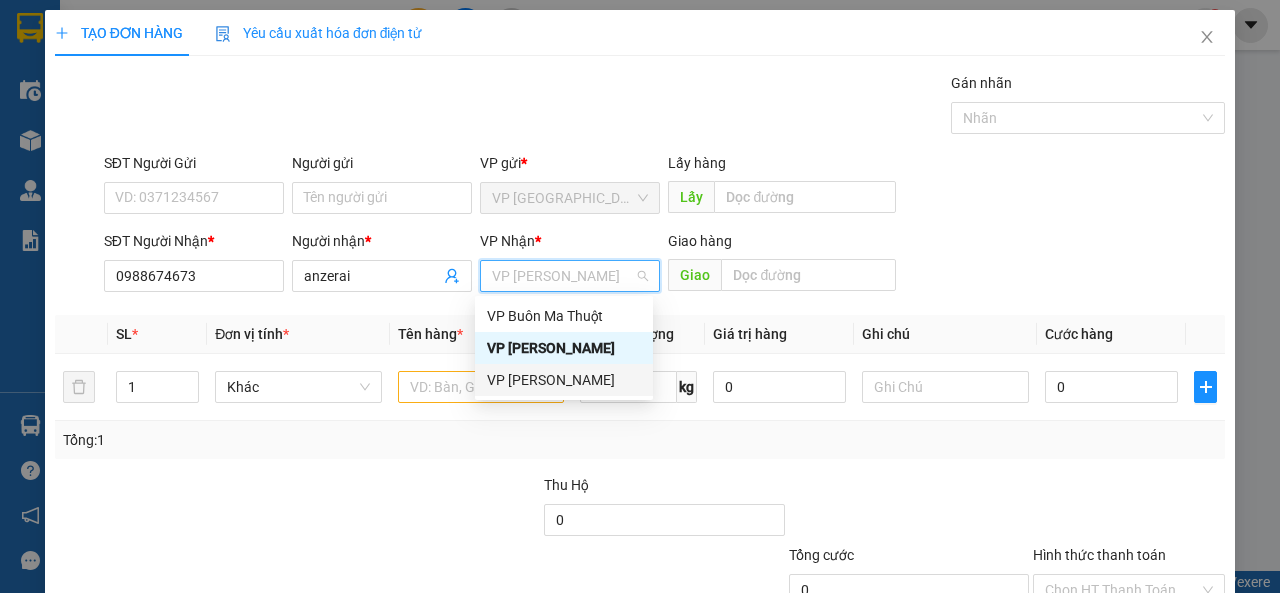 click on "VP [PERSON_NAME]" at bounding box center (564, 380) 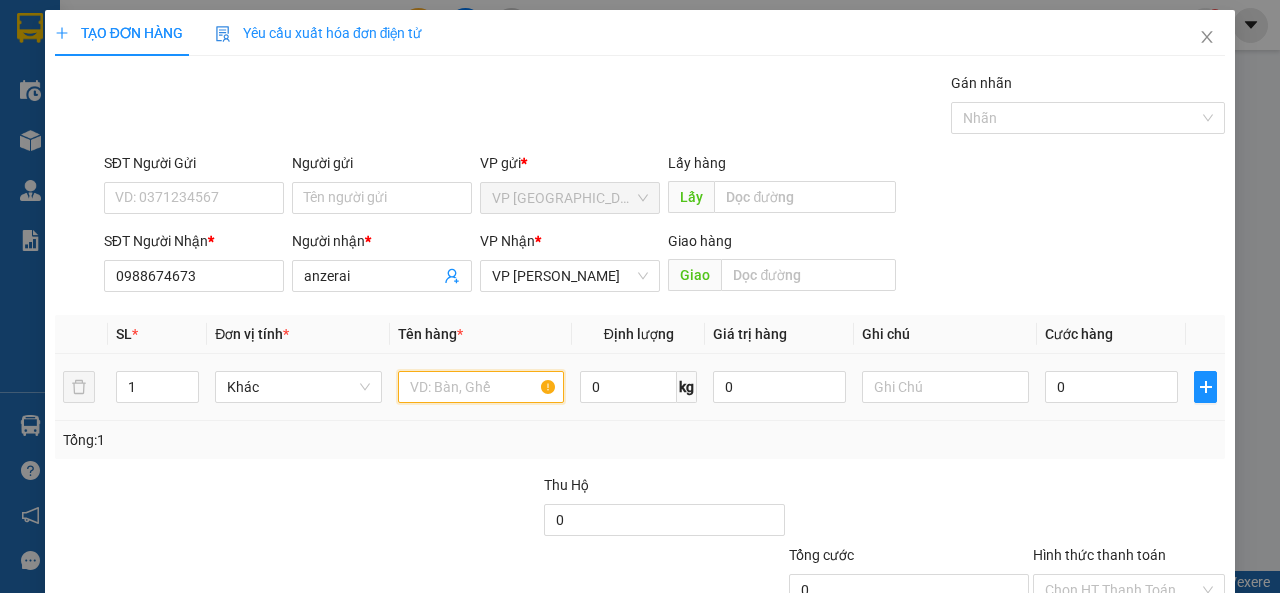 click at bounding box center [481, 387] 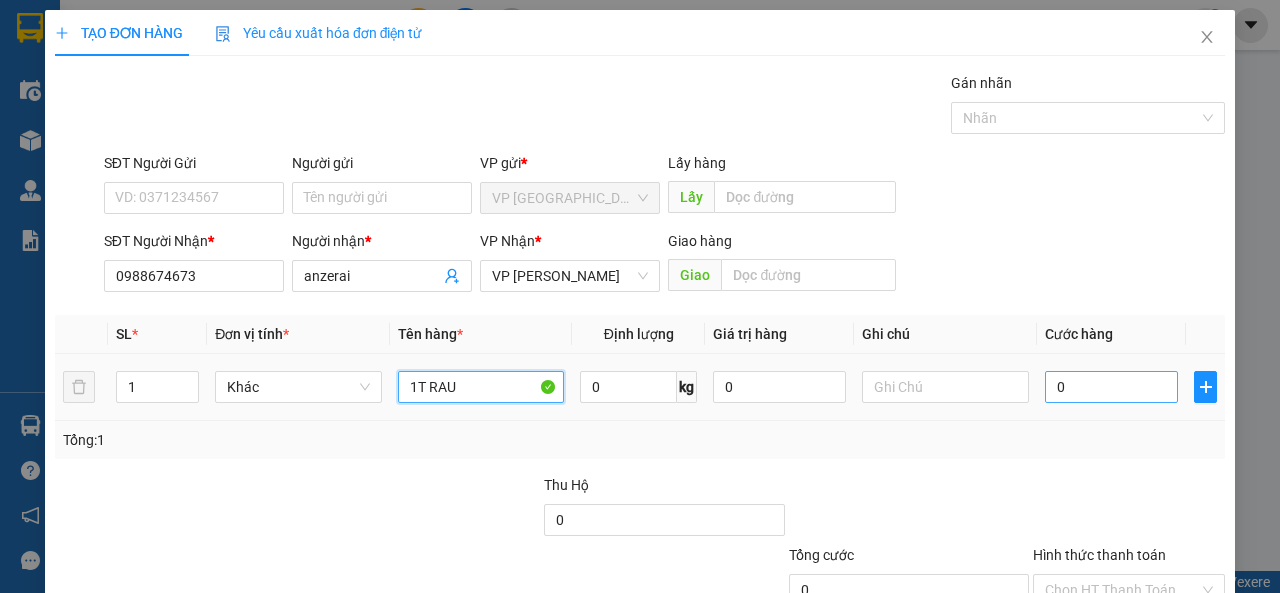 type on "1T RAU" 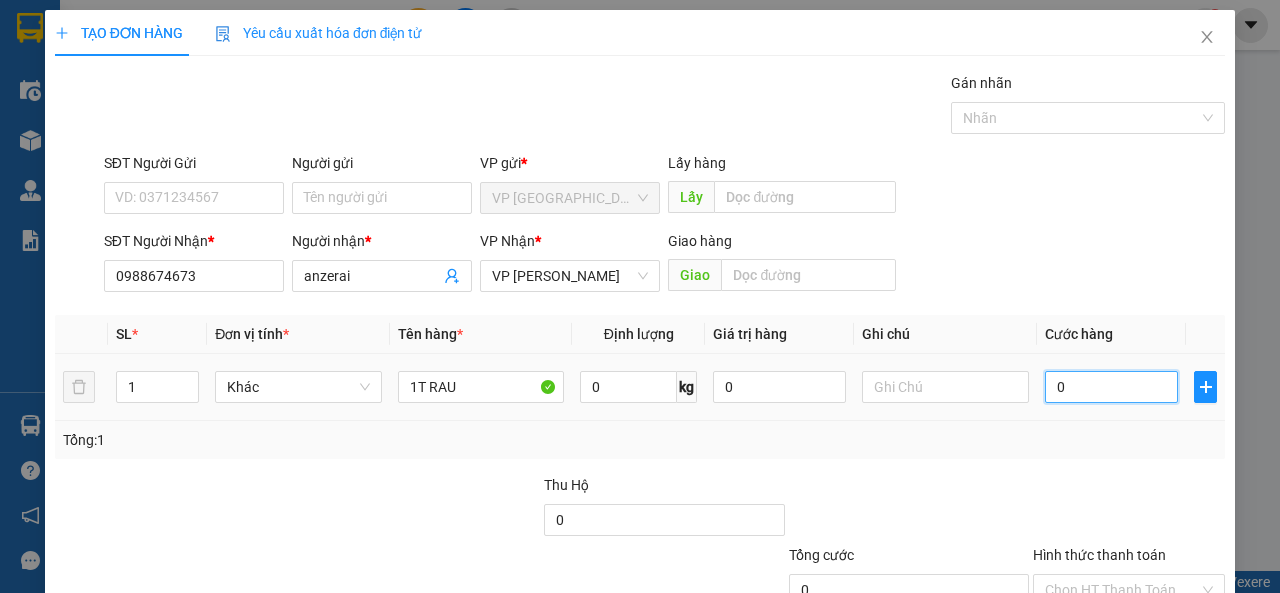 click on "0" at bounding box center [1111, 387] 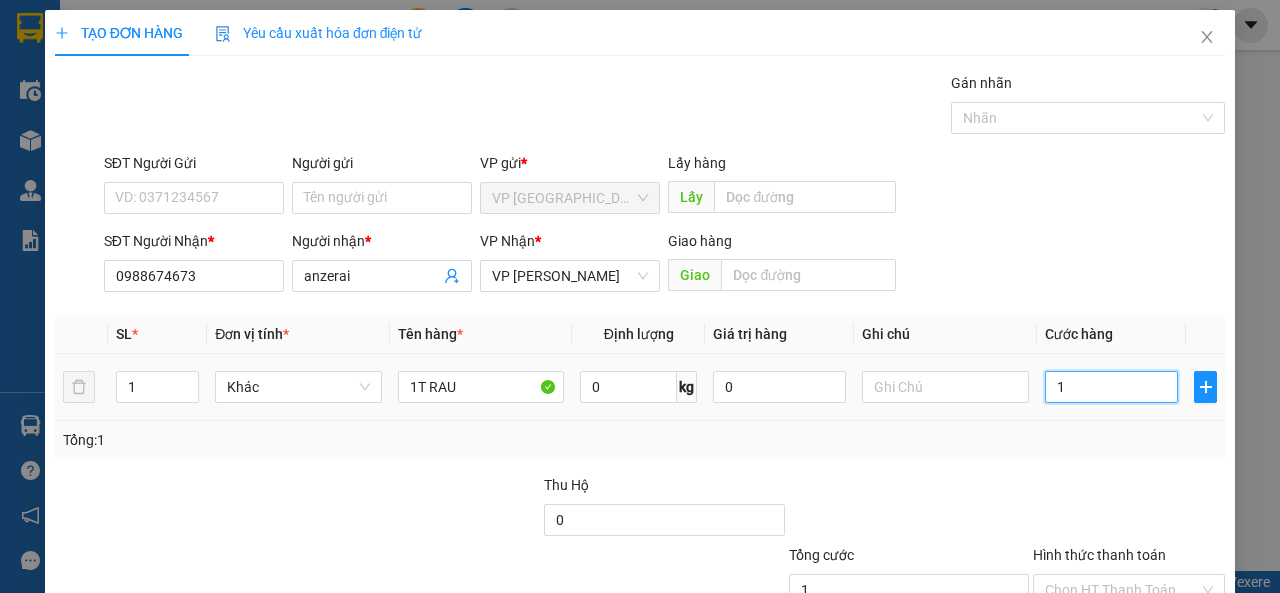 type on "10" 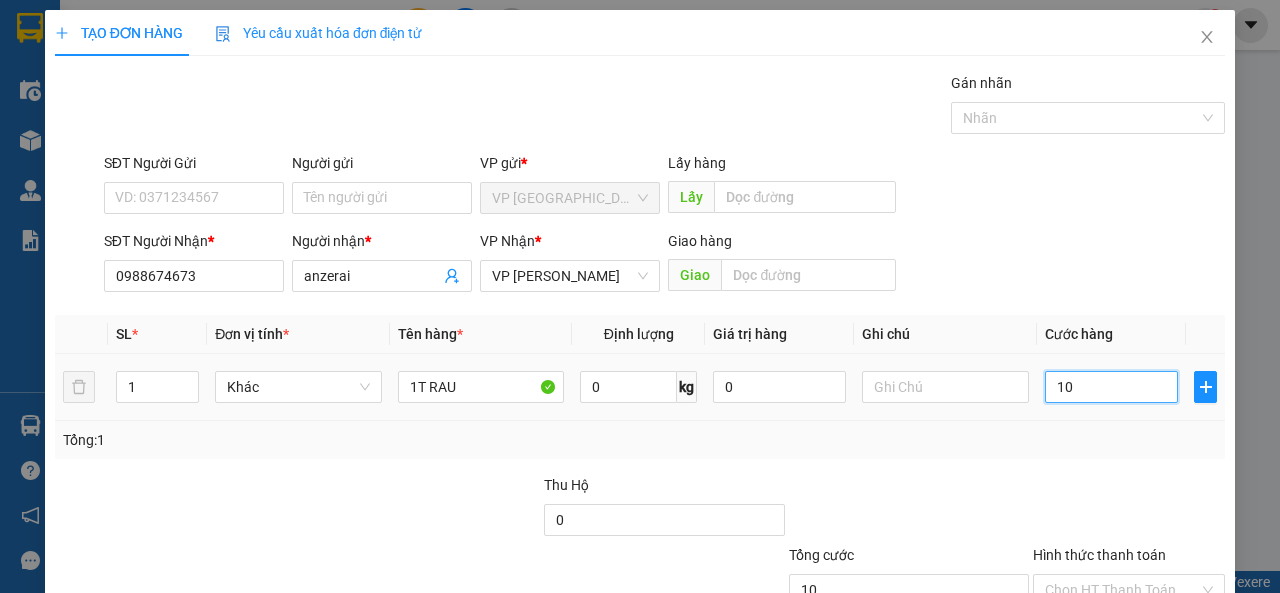 type on "100" 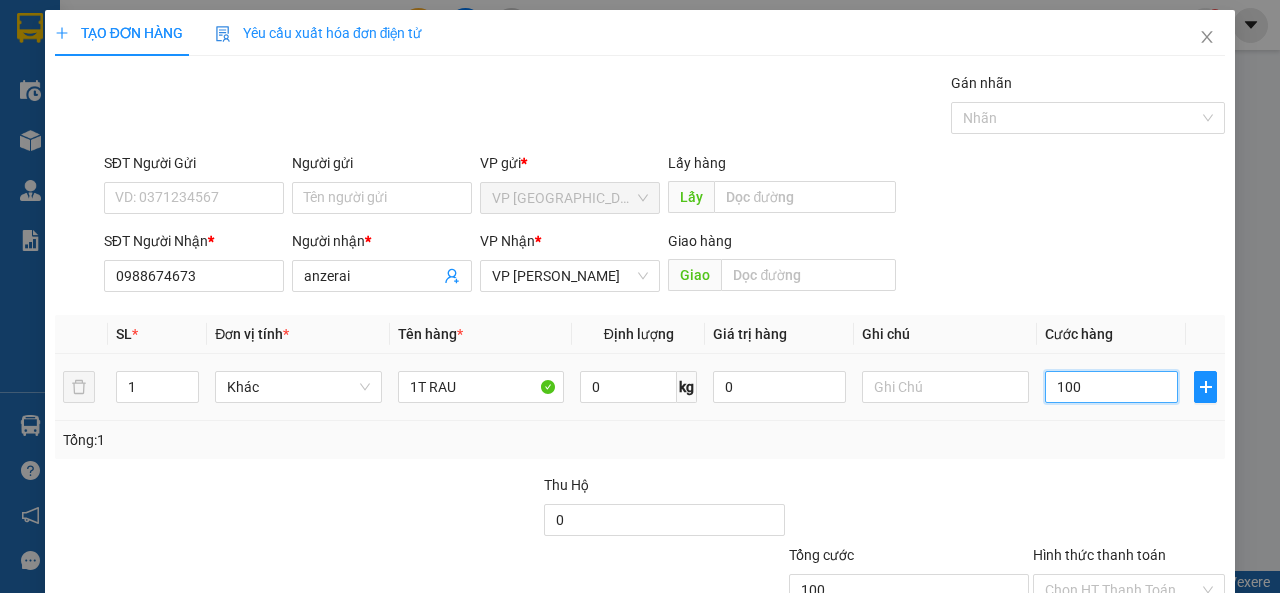 type on "1.000" 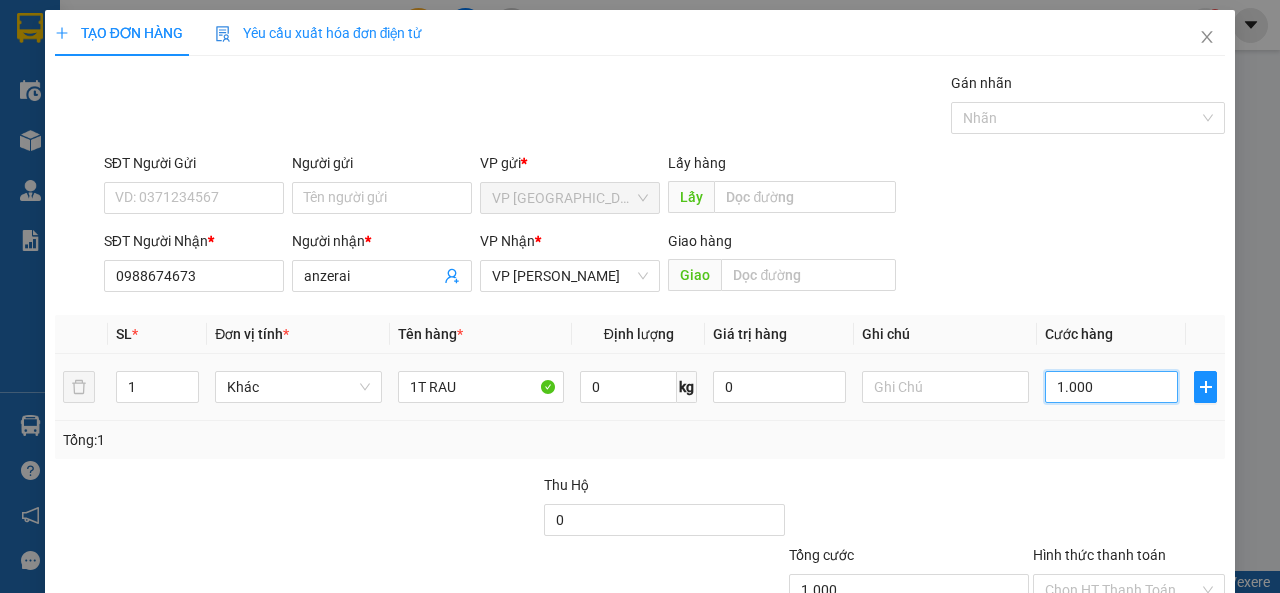 type on "10.000" 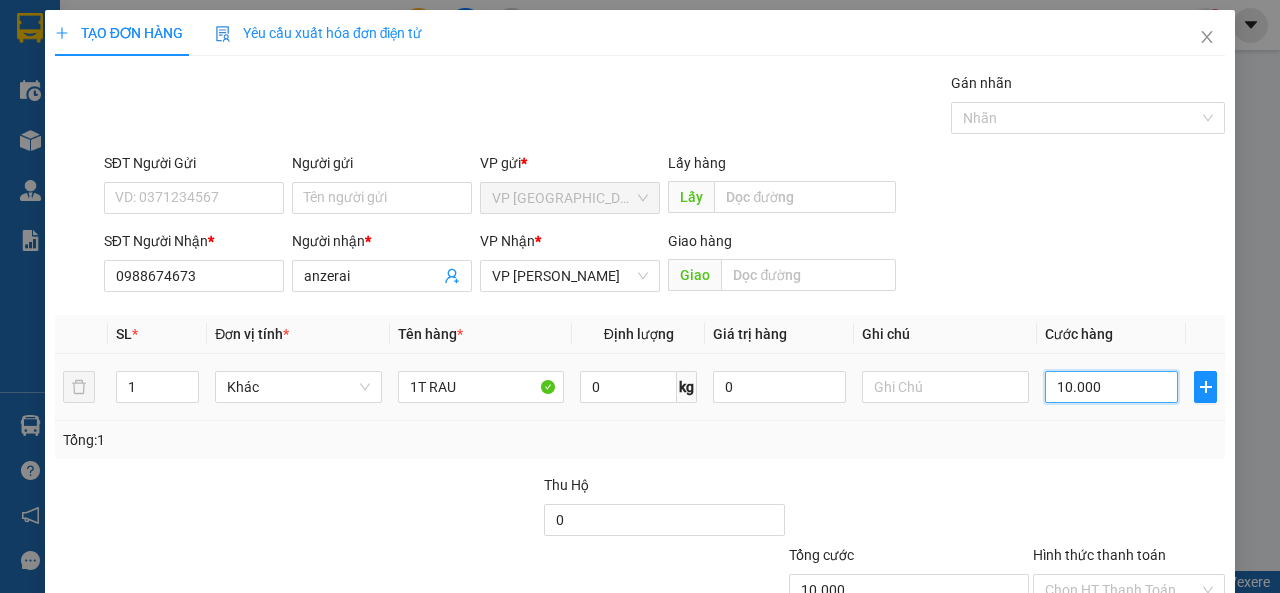 type on "100.000" 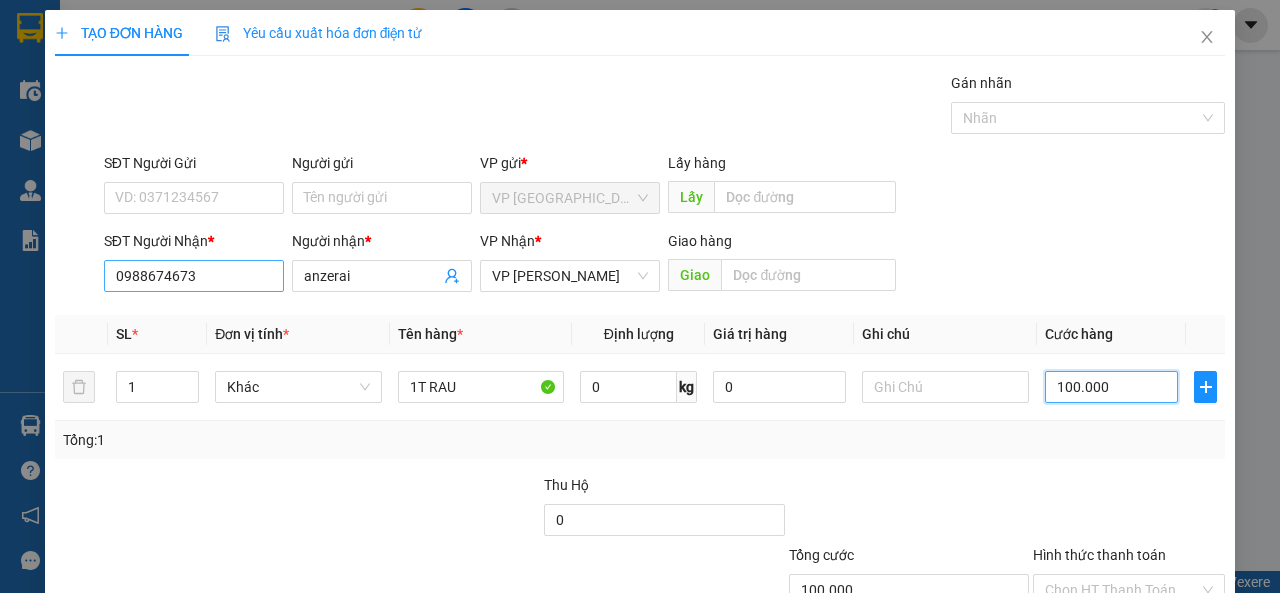 type on "100.000" 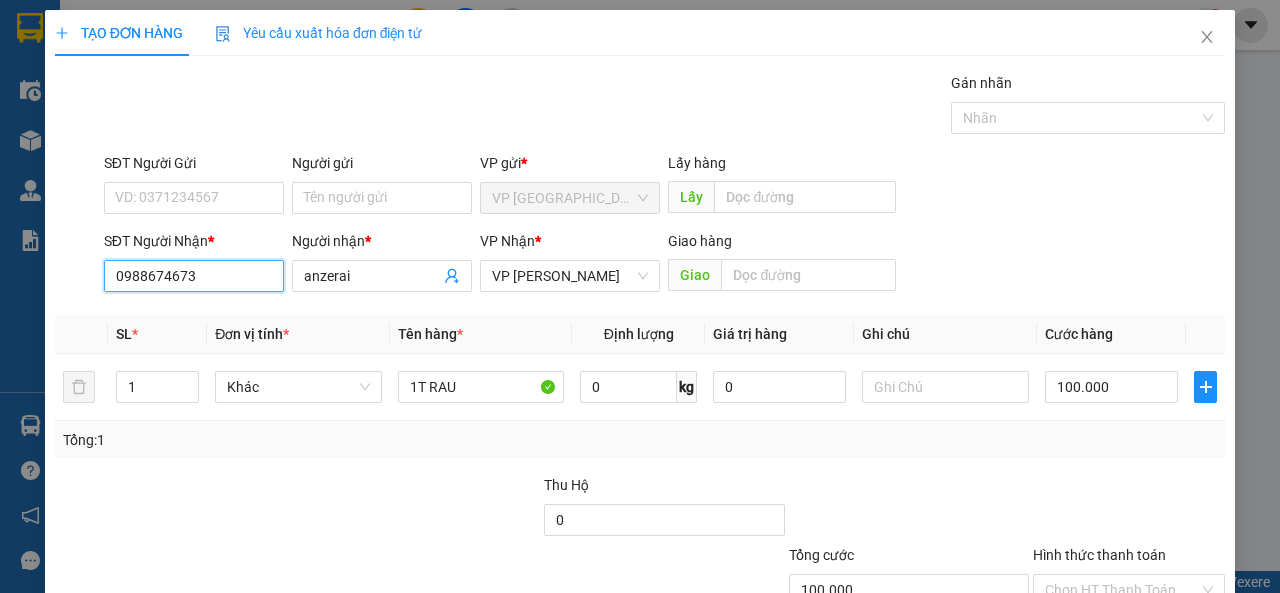 drag, startPoint x: 221, startPoint y: 271, endPoint x: 0, endPoint y: 339, distance: 231.225 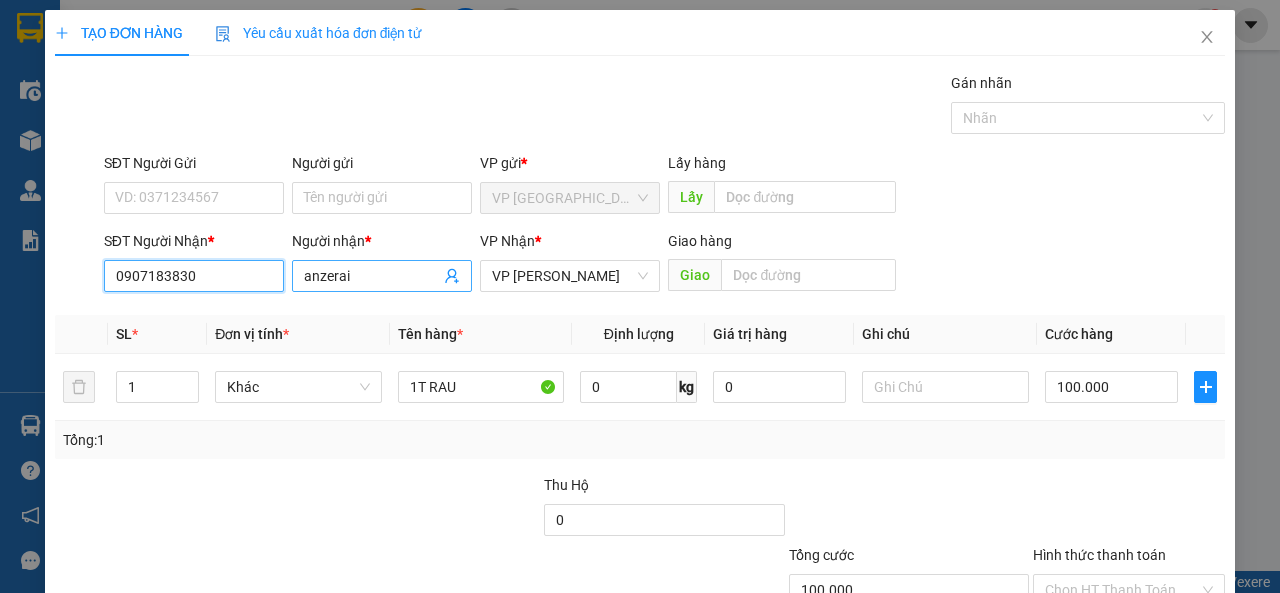 type on "0907183830" 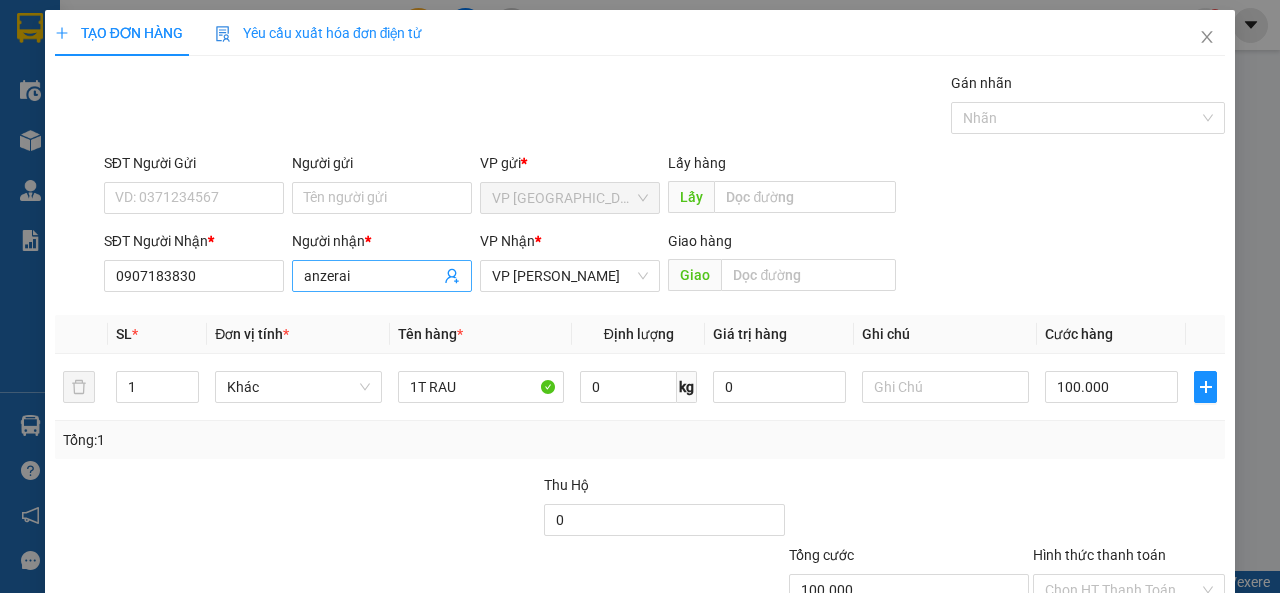 click on "anzerai" at bounding box center [372, 276] 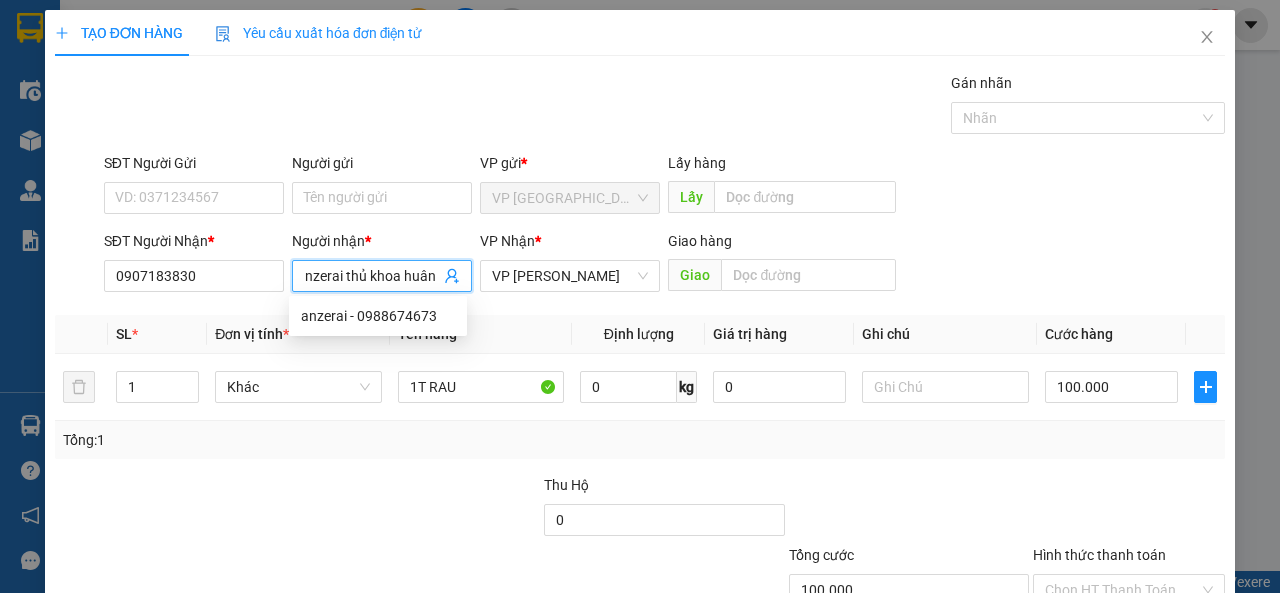 scroll, scrollTop: 0, scrollLeft: 11, axis: horizontal 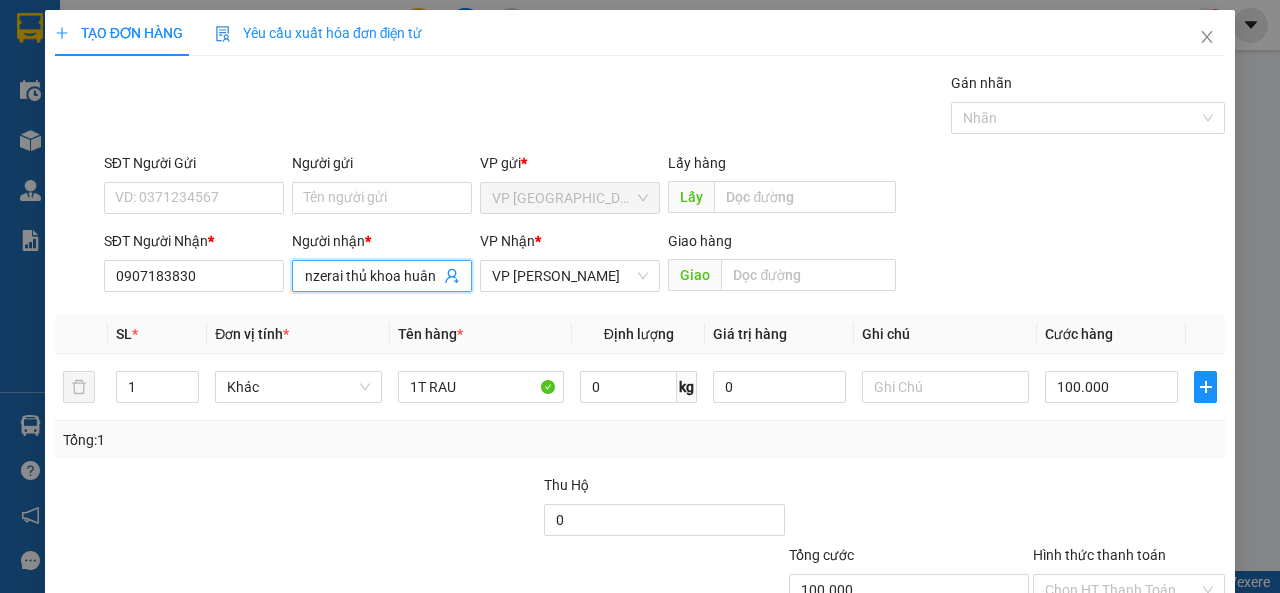 type on "anzerai thủ khoa huân" 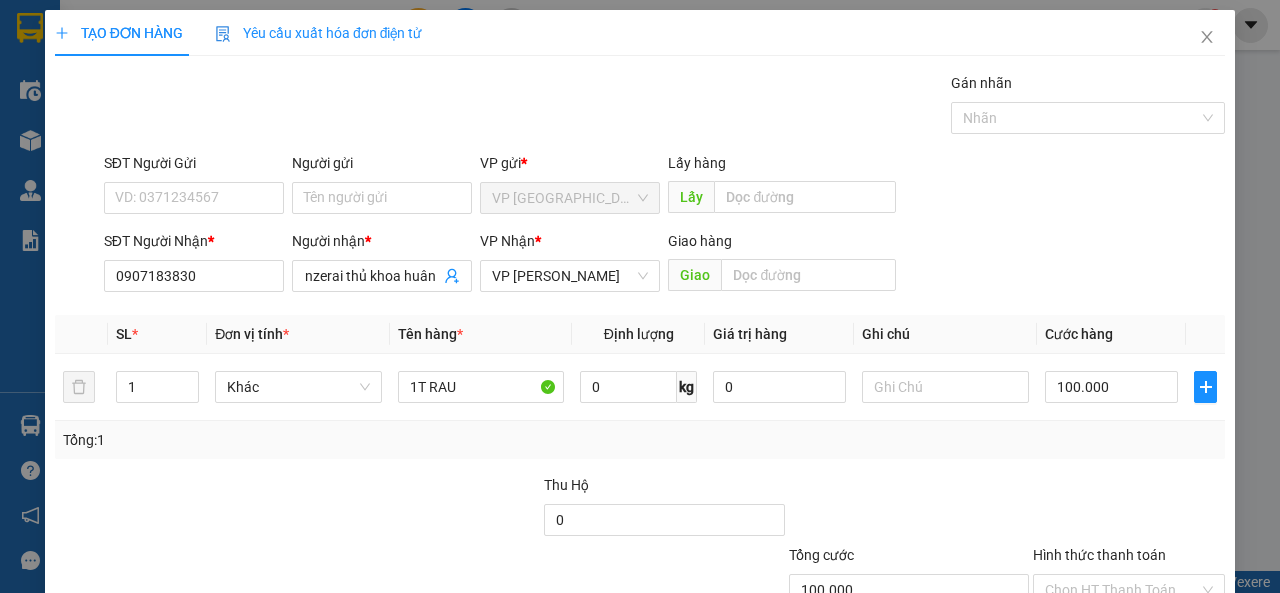 click at bounding box center (1129, 509) 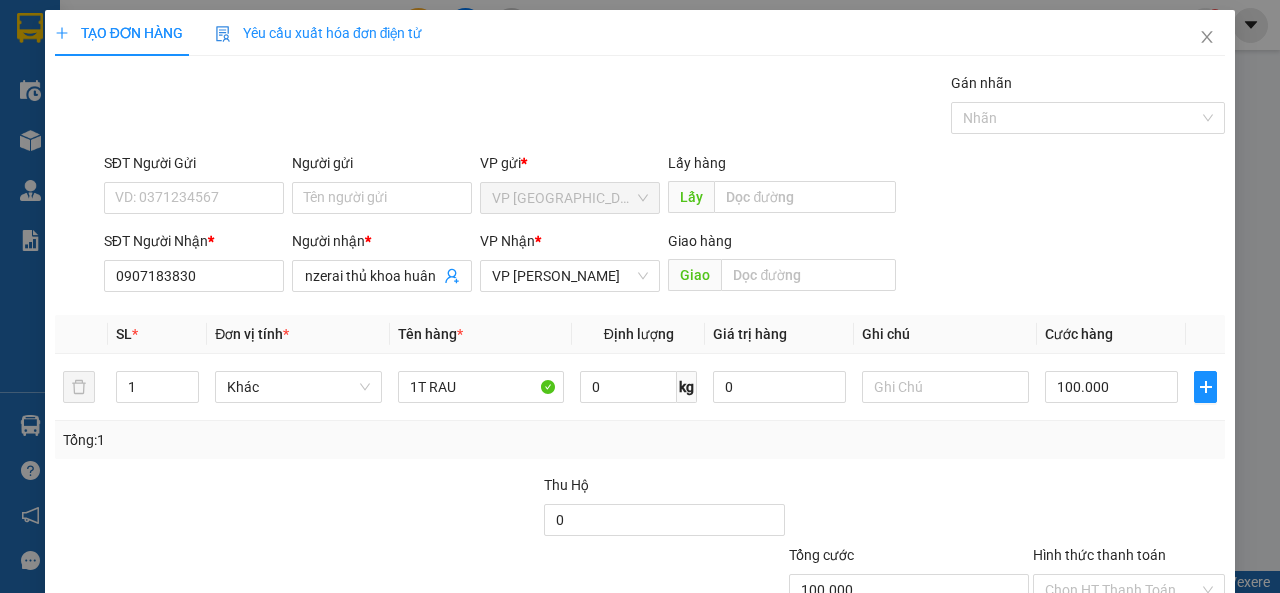 scroll, scrollTop: 0, scrollLeft: 0, axis: both 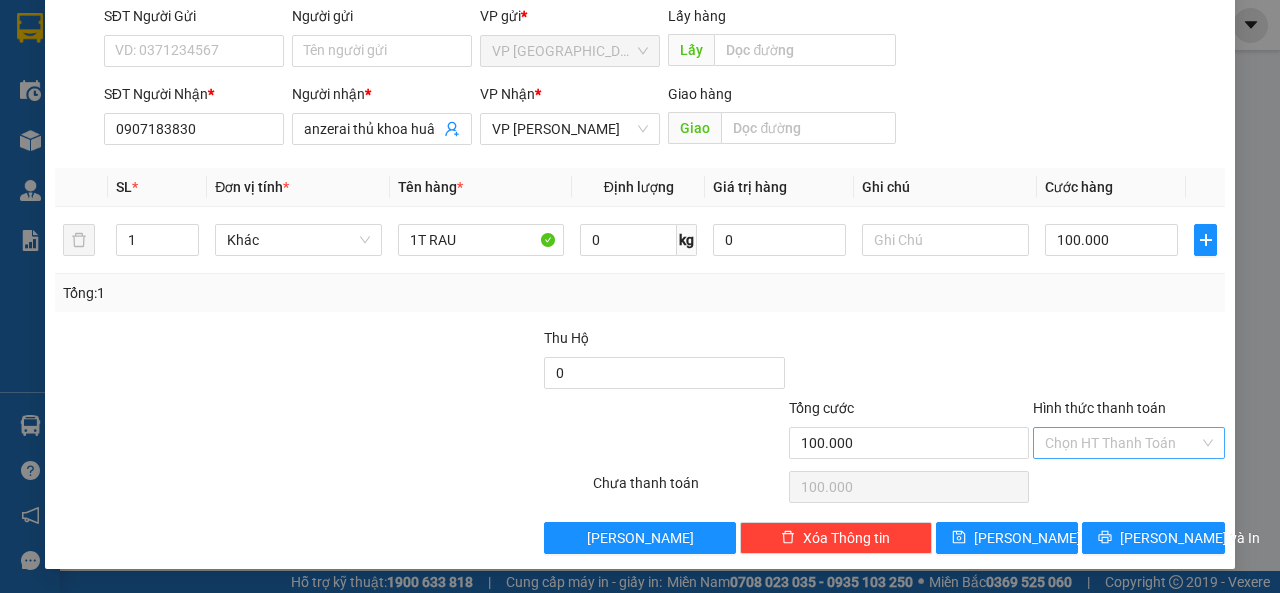 click on "Hình thức thanh toán" at bounding box center (1122, 443) 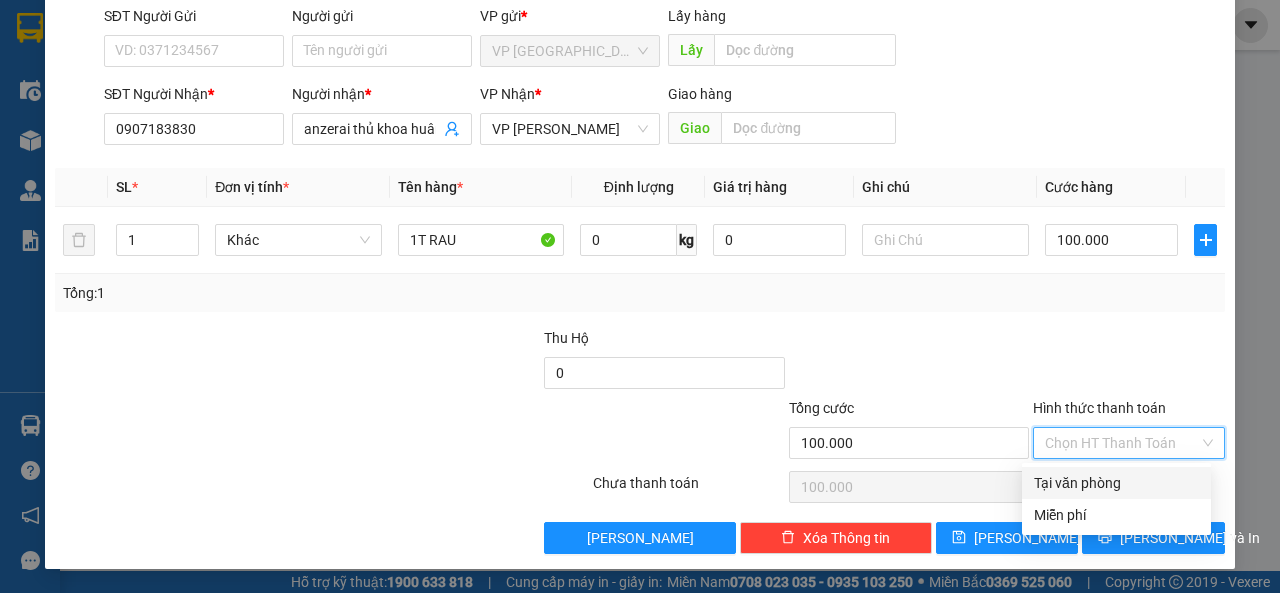 click on "Tại văn phòng" at bounding box center (1116, 483) 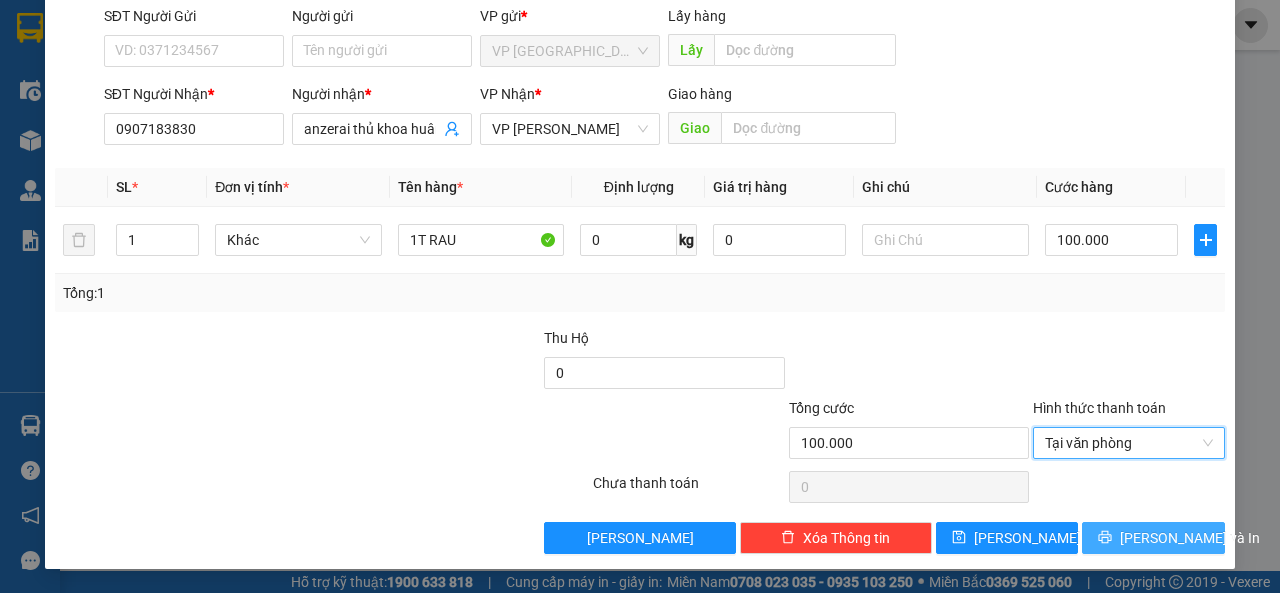 click on "[PERSON_NAME] và In" at bounding box center [1190, 538] 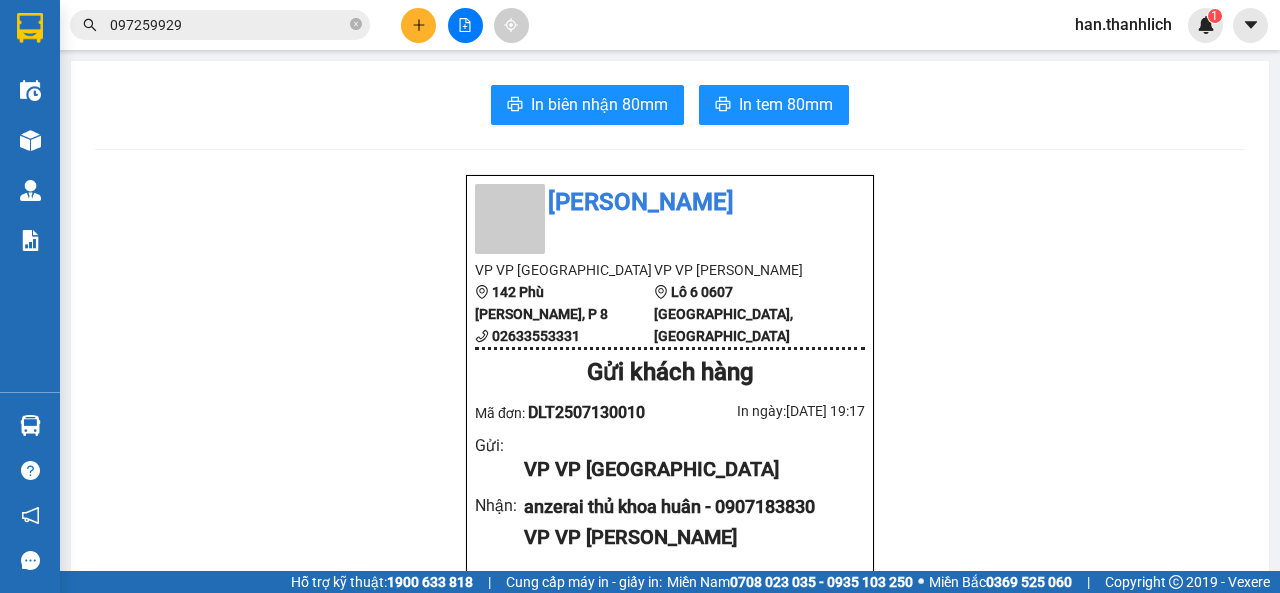 click on "In biên nhận 80mm In tem 80mm
Thanh Lịch VP VP Đà Lạt   142 Phù Đổng Thiên Vương, P 8   02633553331 VP VP [PERSON_NAME]    Lô 6 0607 Võ Văn Kiệt, [GEOGRAPHIC_DATA] khách hàng Mã đơn:   DLT2507130010 In ngày:  [DATE]   19:17 Gửi :      VP VP Đà Lạt Nhận :   anzerai thủ khoa huân  - 0907183830 VP VP [PERSON_NAME] Tên (giá trị hàng) SL Cước món hàng Khác - 1T RAU    [PHONE_NUMBER] Tổng cộng 1 100.000 Loading... CR : 100.000 VND Tổng phải thu : 0 VND Người gửi hàng xác nhận NV nhận hàng (Kí và ghi rõ họ tên) [PERSON_NAME] NV nhận hàng (Kí và ghi rõ họ tên) Quy định nhận/gửi hàng : [DOMAIN_NAME] Copyright   2019 - Vexere DLT2507130010 Gửi:  VP Đà Lạt Nhận:   VP [PERSON_NAME] anzerai thủ khoa huân  0907183830 1 Khác - 1T RAU  KL: 0kg   Tổng TT:  0 Tiêu chuẩn CR 100.000 CC 0 Thu hộ 0 Hotline:  0633 553 331 , 0913 242 433 19:17 [DATE]" at bounding box center (670, 803) 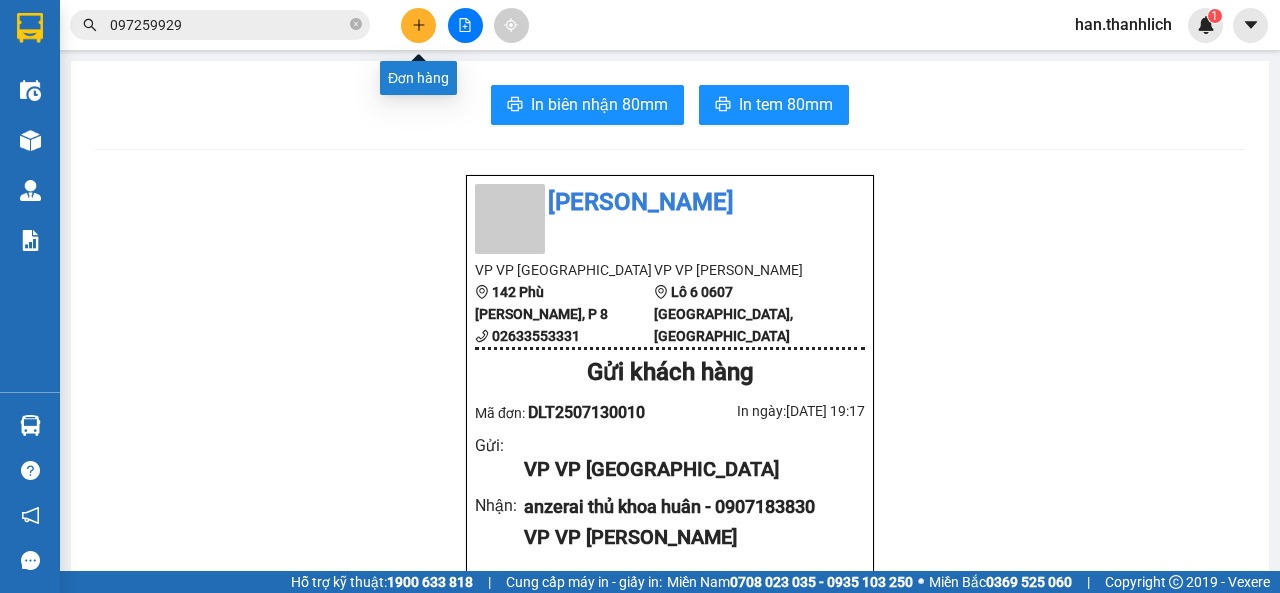 click 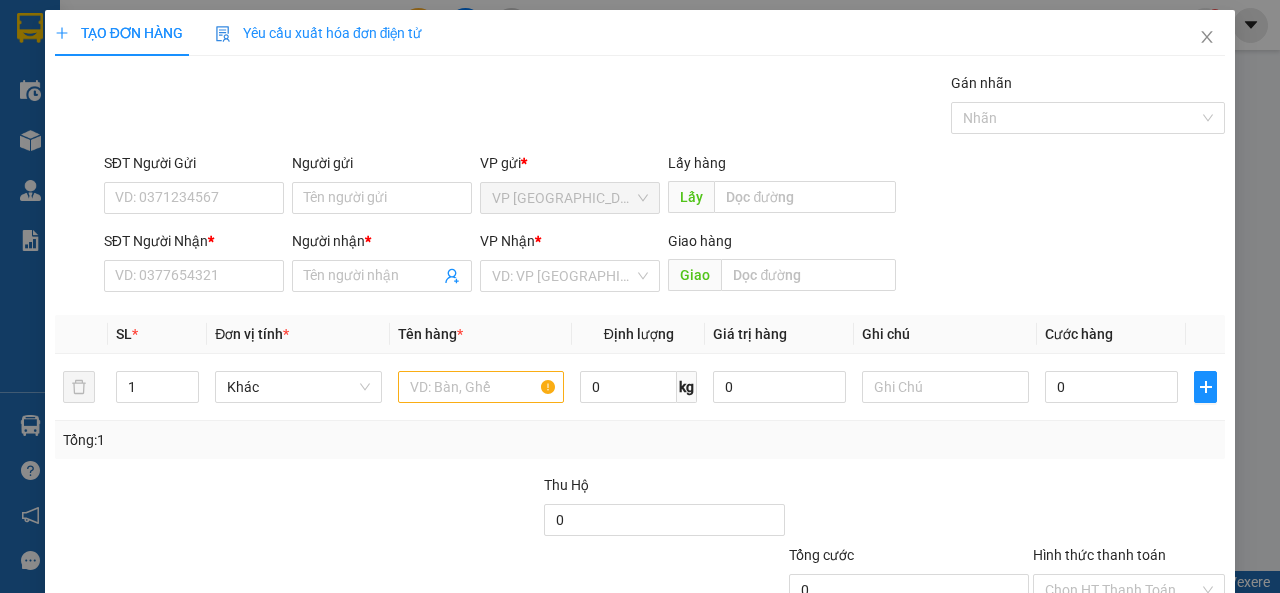 click on "SĐT Người Nhận  *" at bounding box center (194, 245) 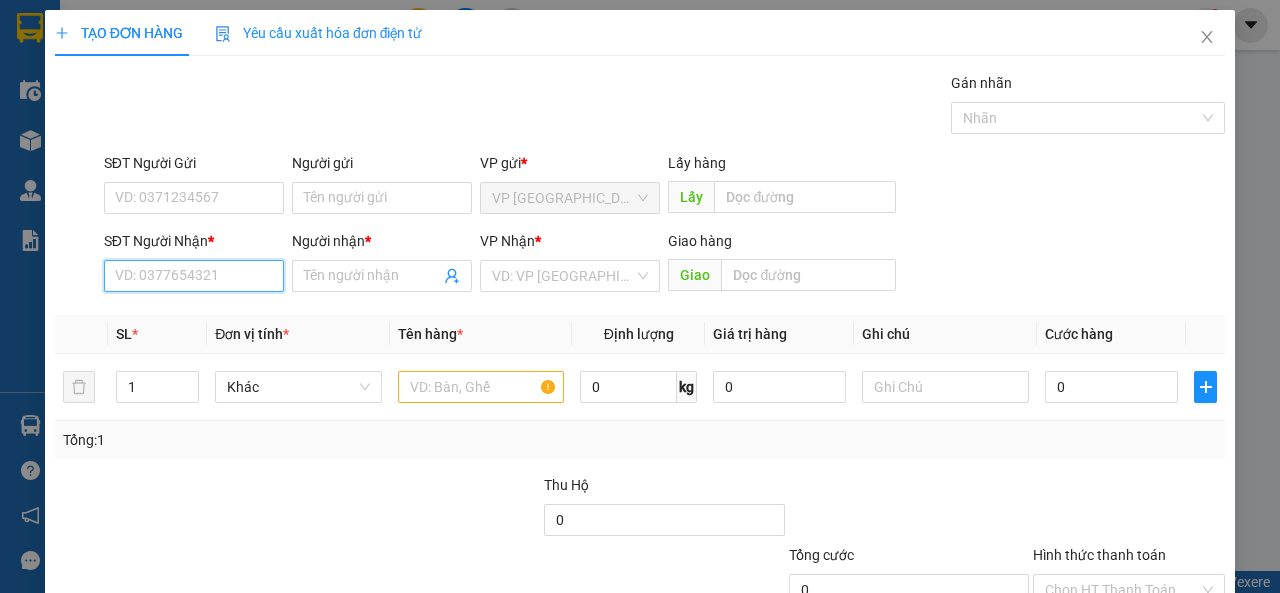 click on "SĐT Người Nhận  *" at bounding box center [194, 276] 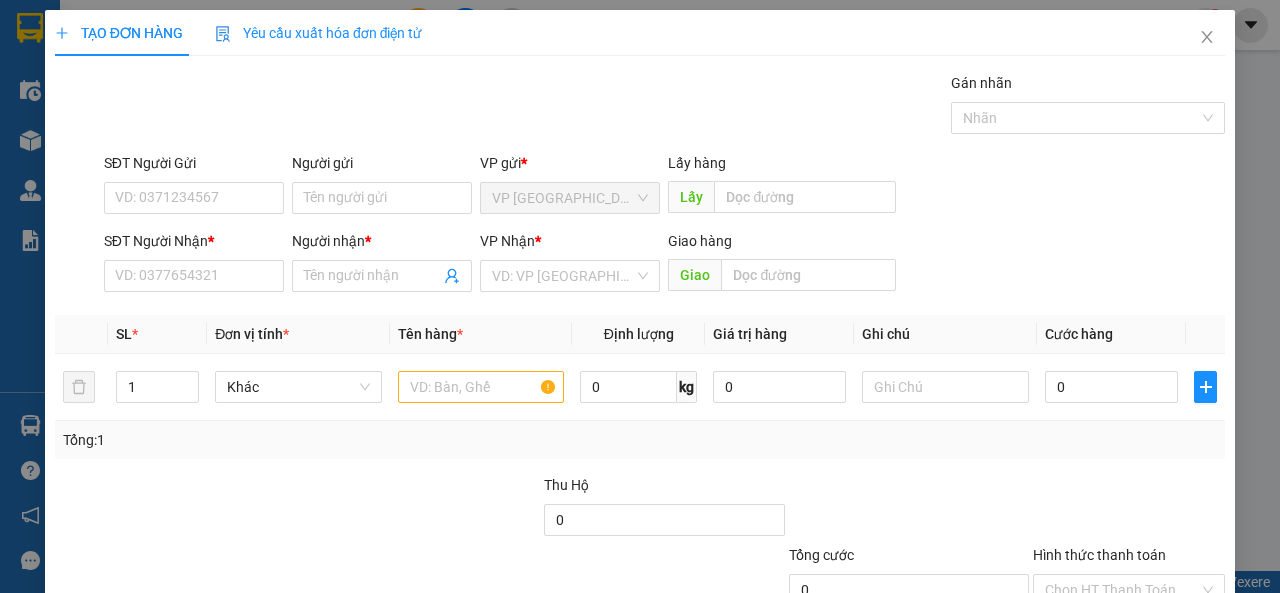 click on "Người nhận  * Tên người nhận" at bounding box center (382, 265) 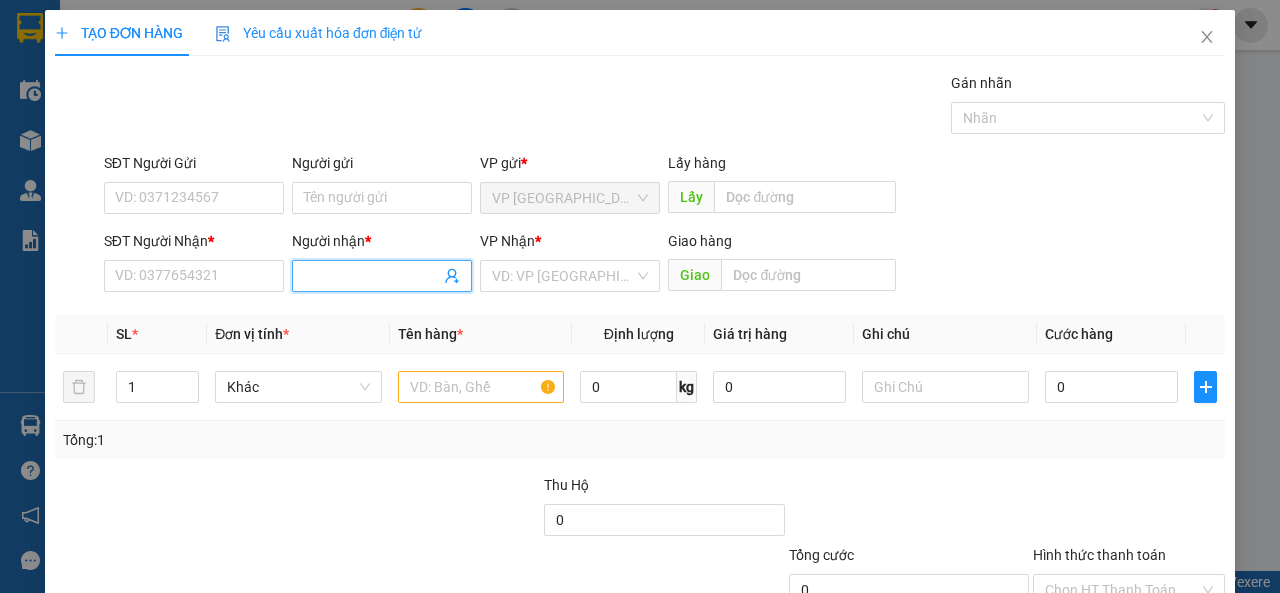 click on "Người nhận  *" at bounding box center [372, 276] 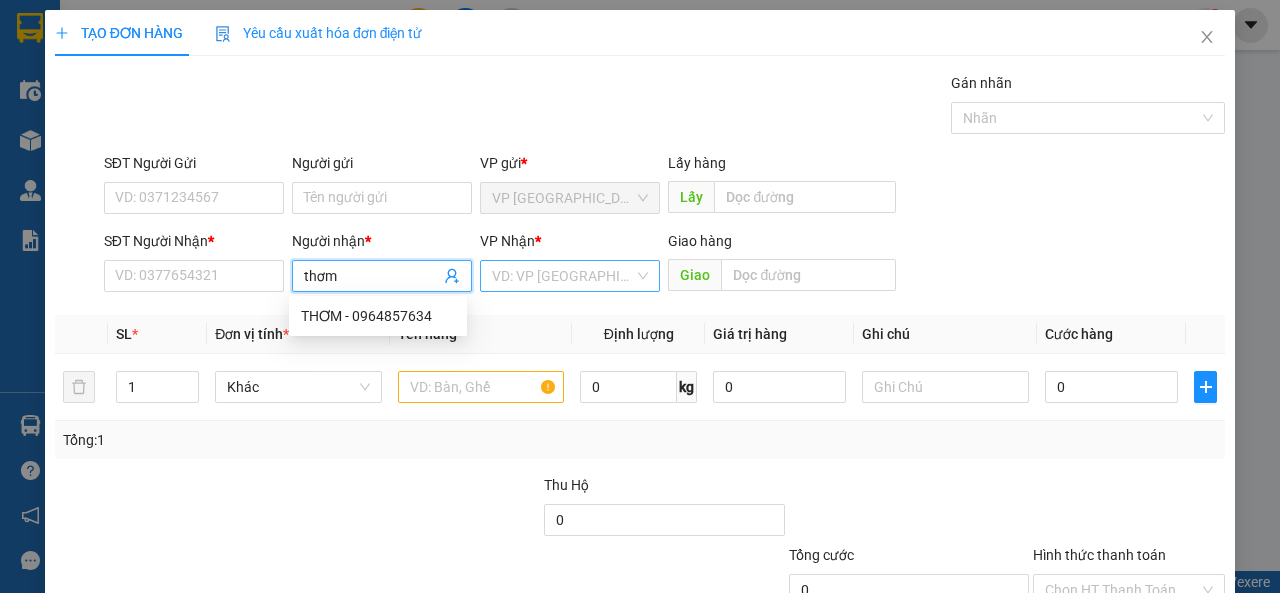 type on "thơm" 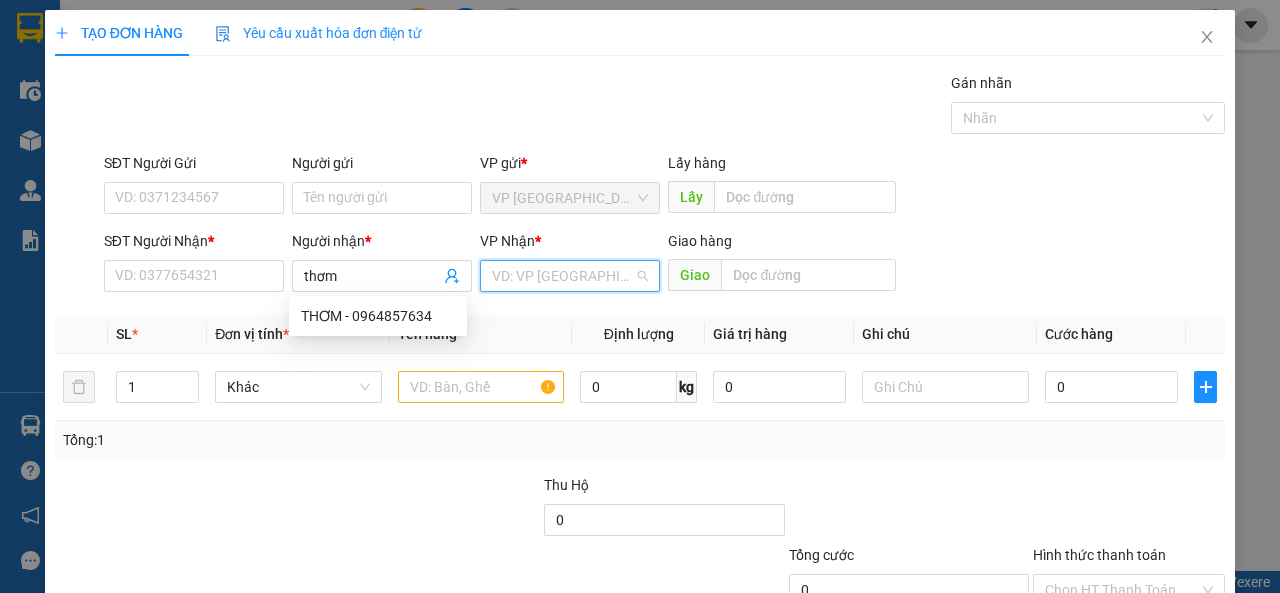 click at bounding box center [563, 276] 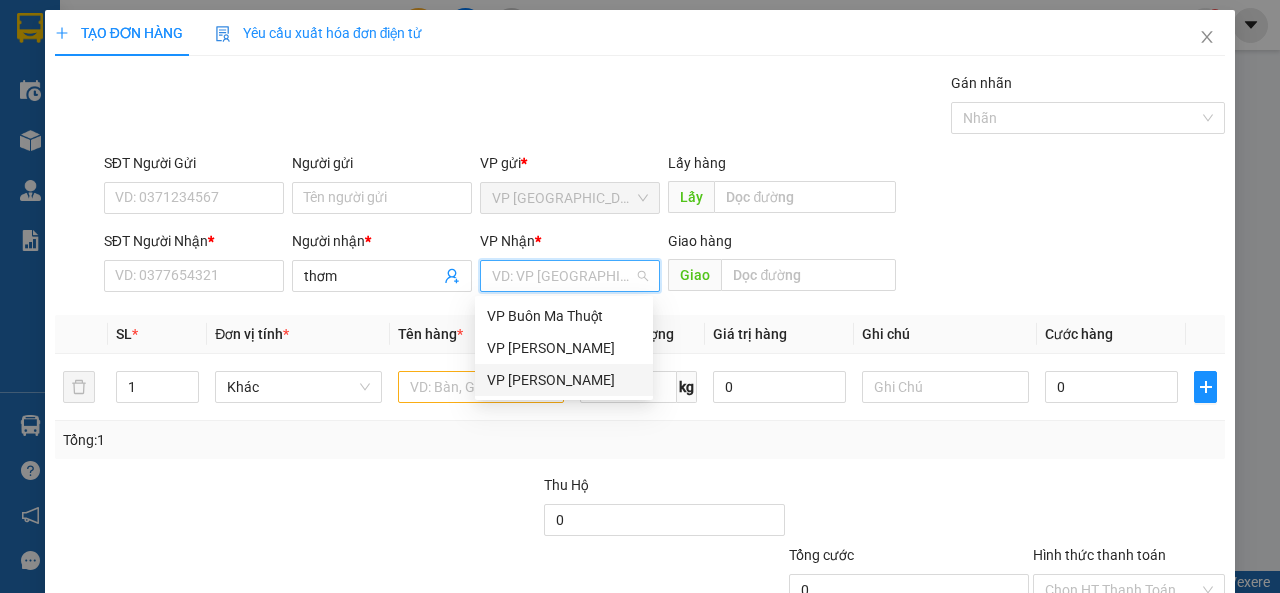 click on "VP [PERSON_NAME]" at bounding box center (564, 380) 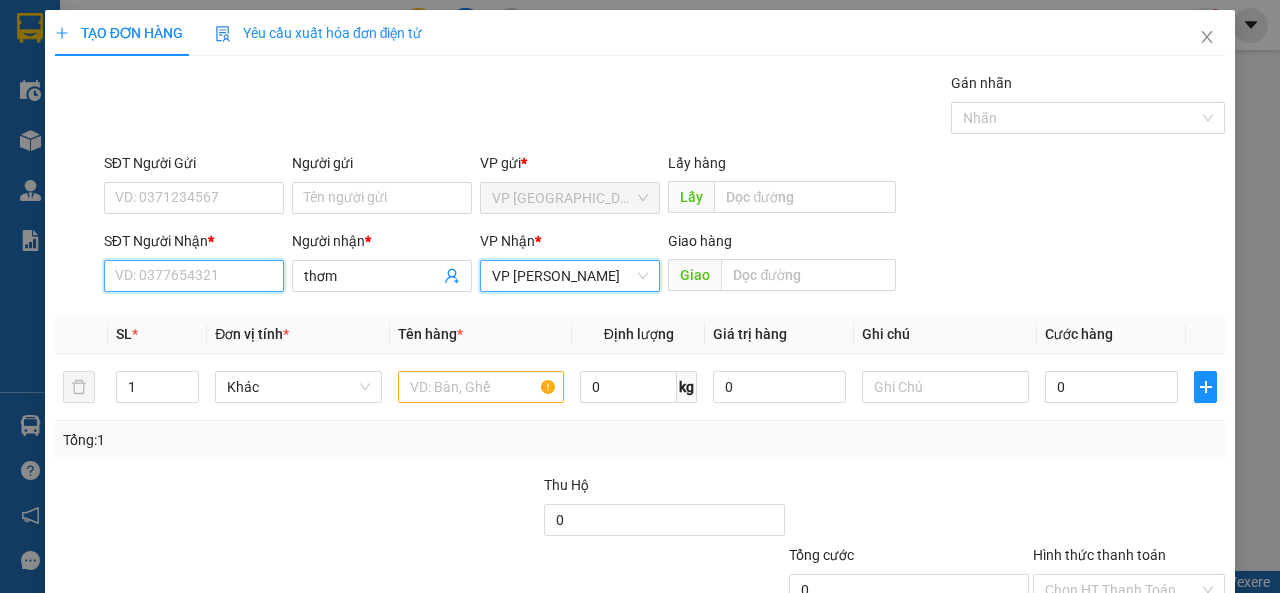 click on "SĐT Người Nhận  *" at bounding box center [194, 276] 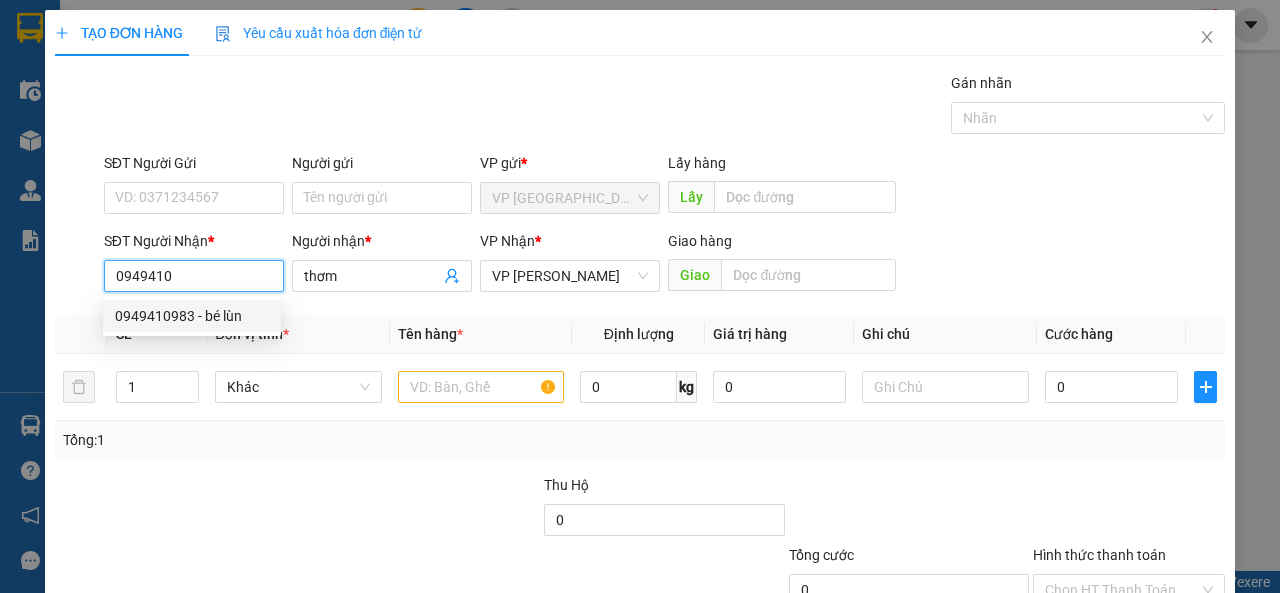 click on "0949410983 - bé lùn" at bounding box center [192, 316] 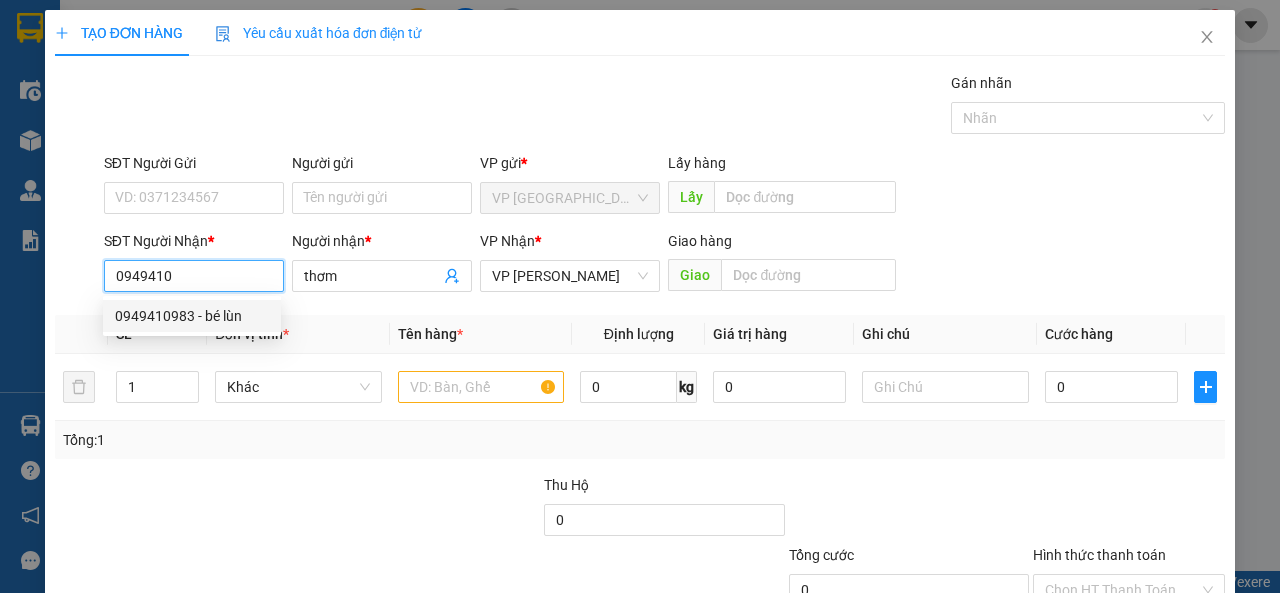type on "0949410983" 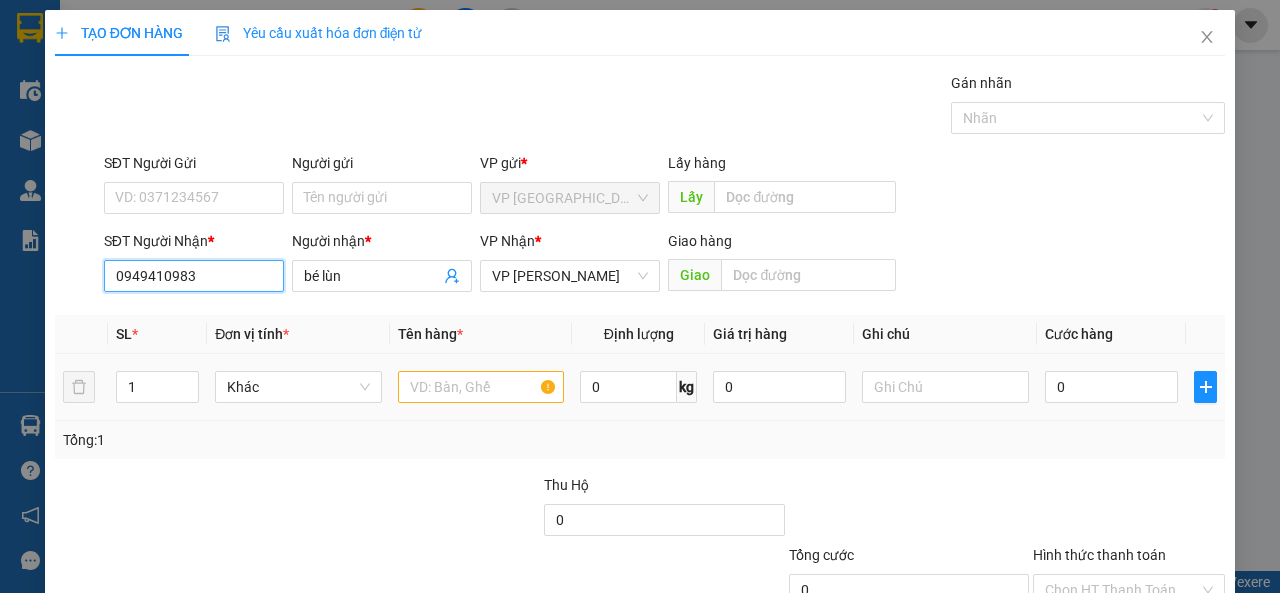 type on "0949410983" 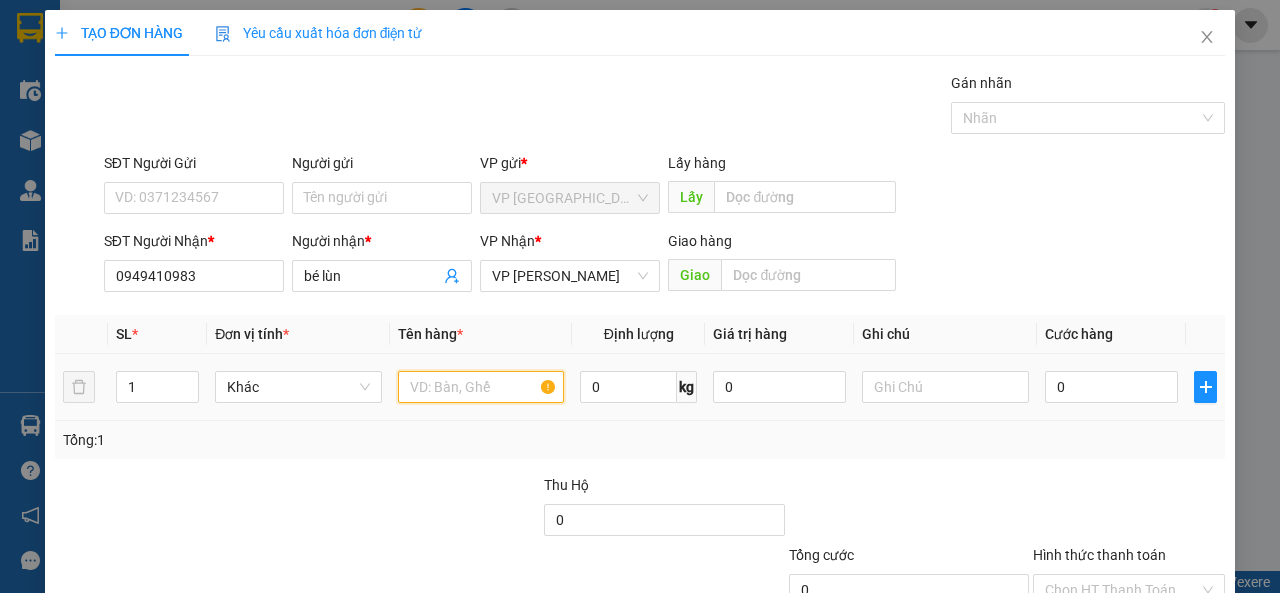 click at bounding box center (481, 387) 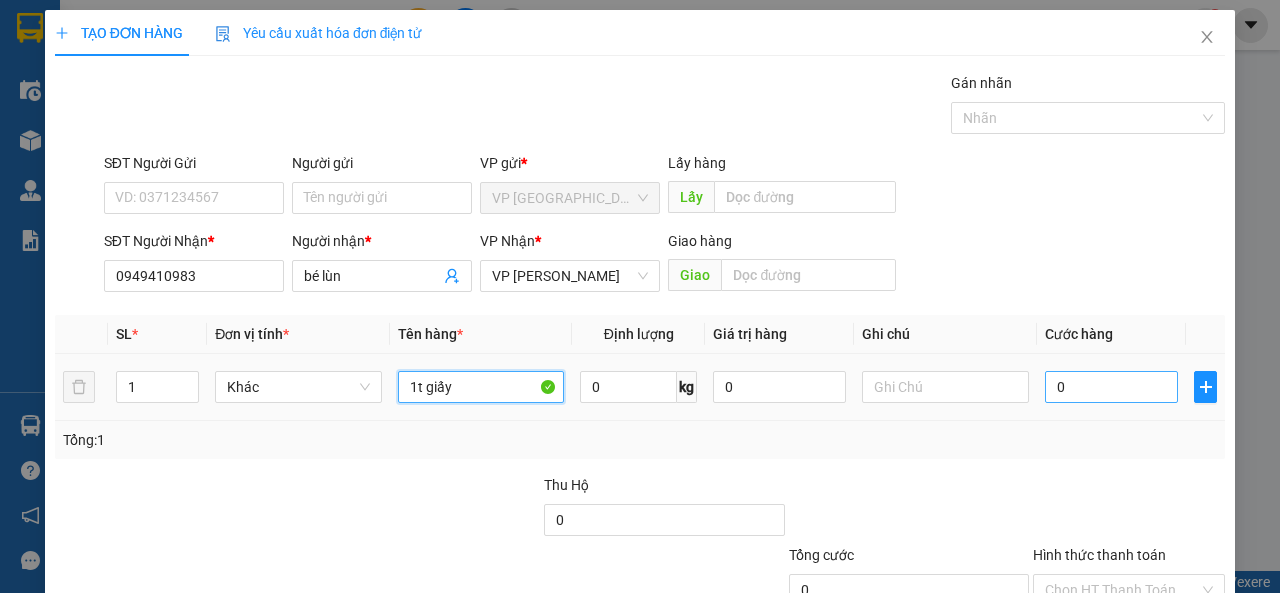 type on "1t giấy" 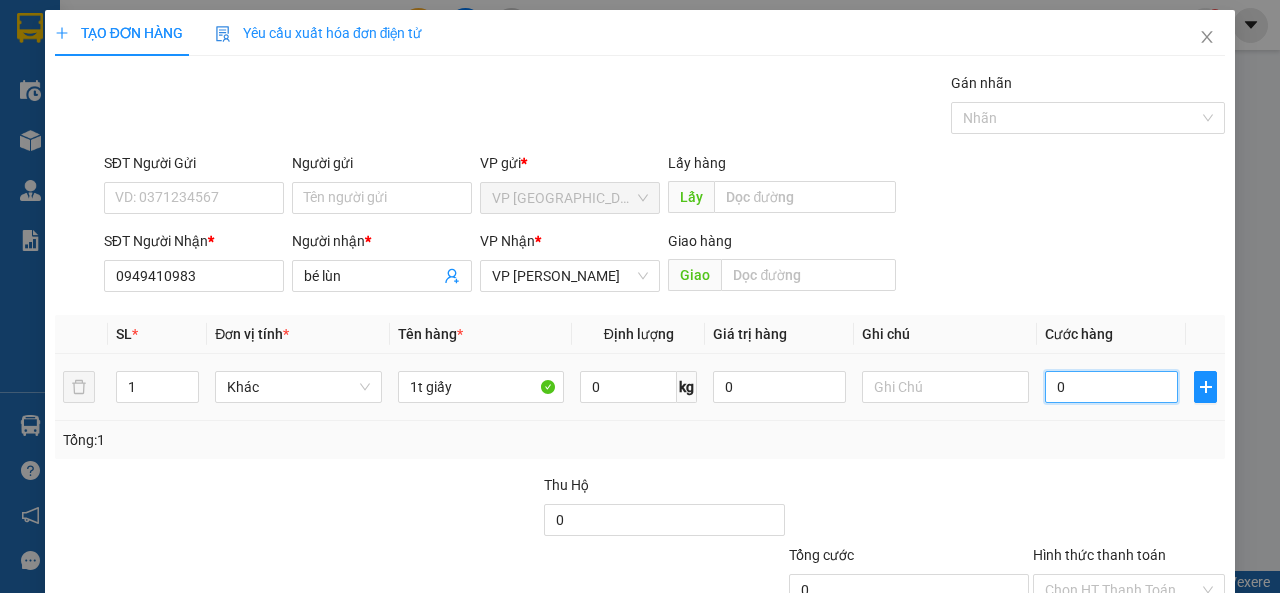 click on "0" at bounding box center (1111, 387) 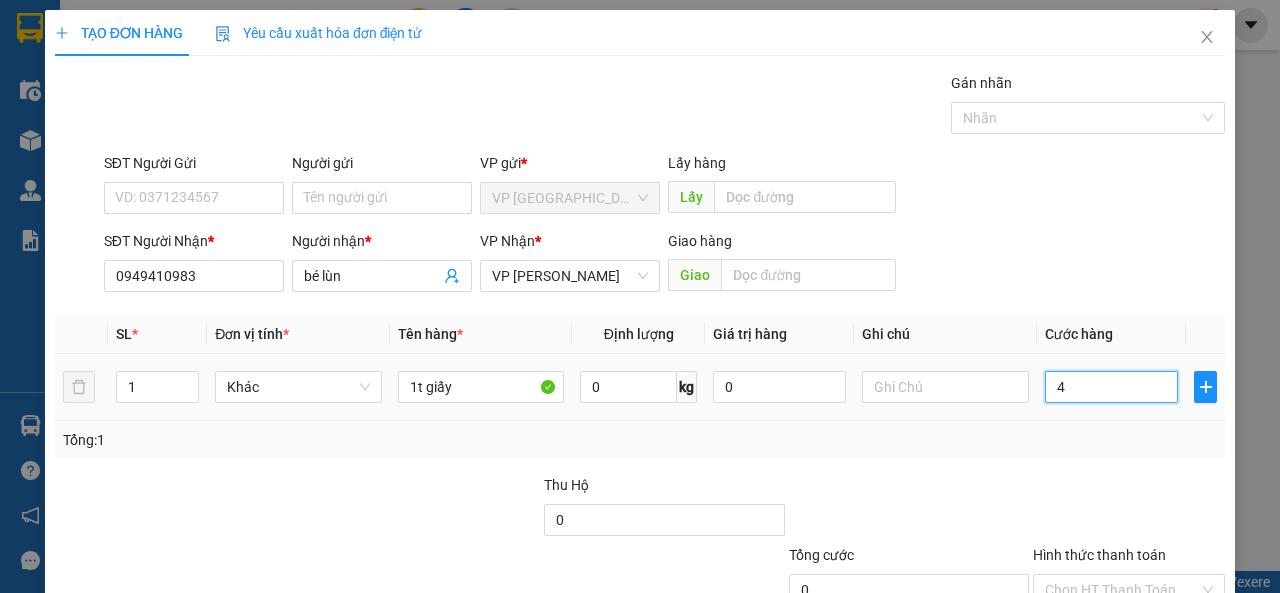 type on "4" 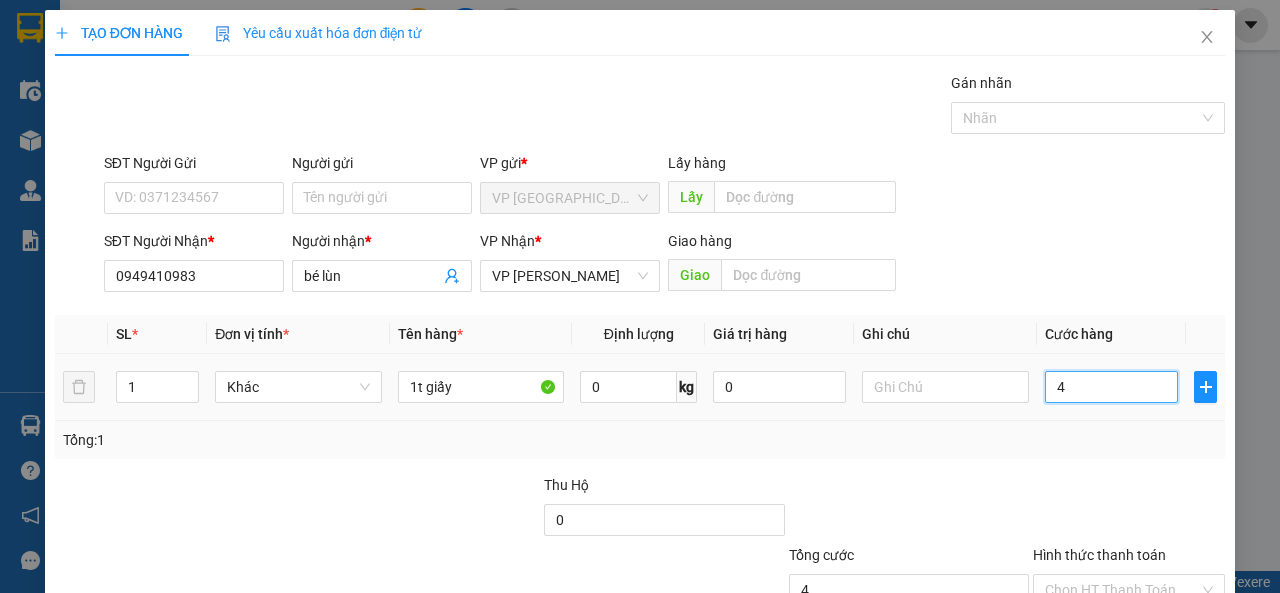type on "40" 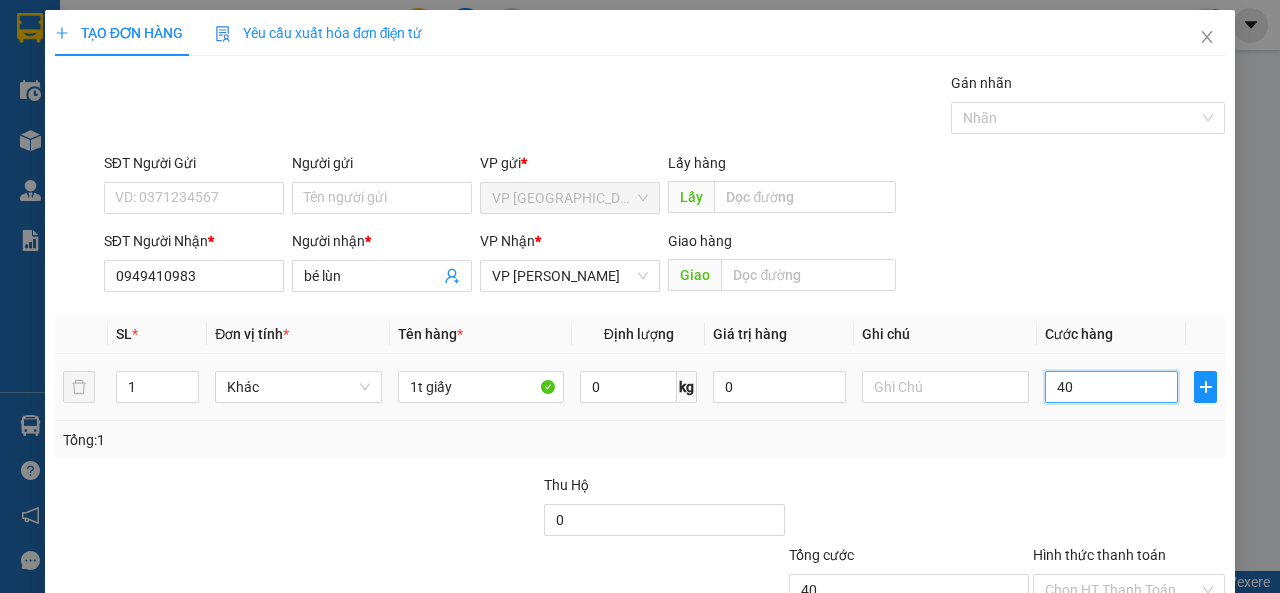 type on "400" 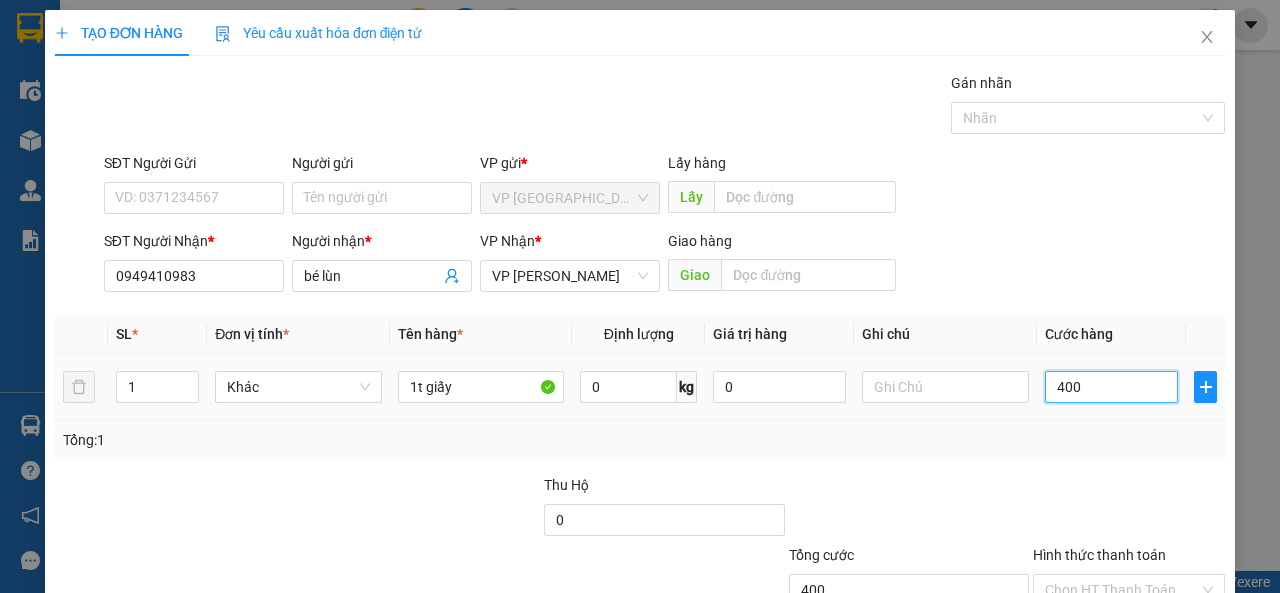 type on "4.000" 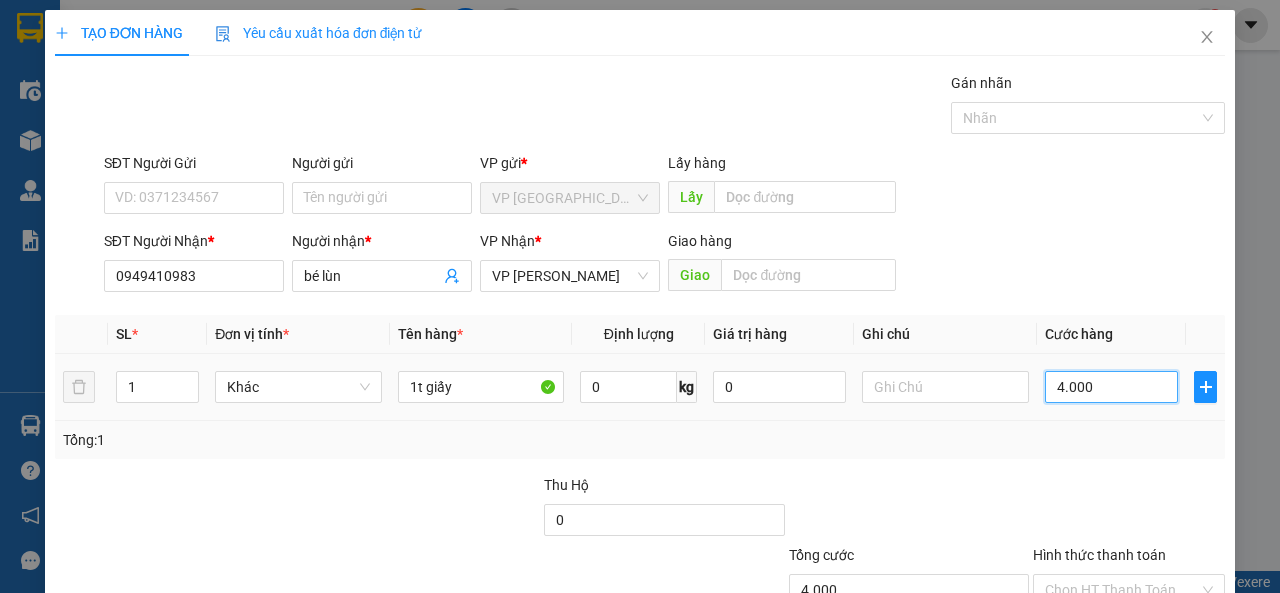 type on "40.000" 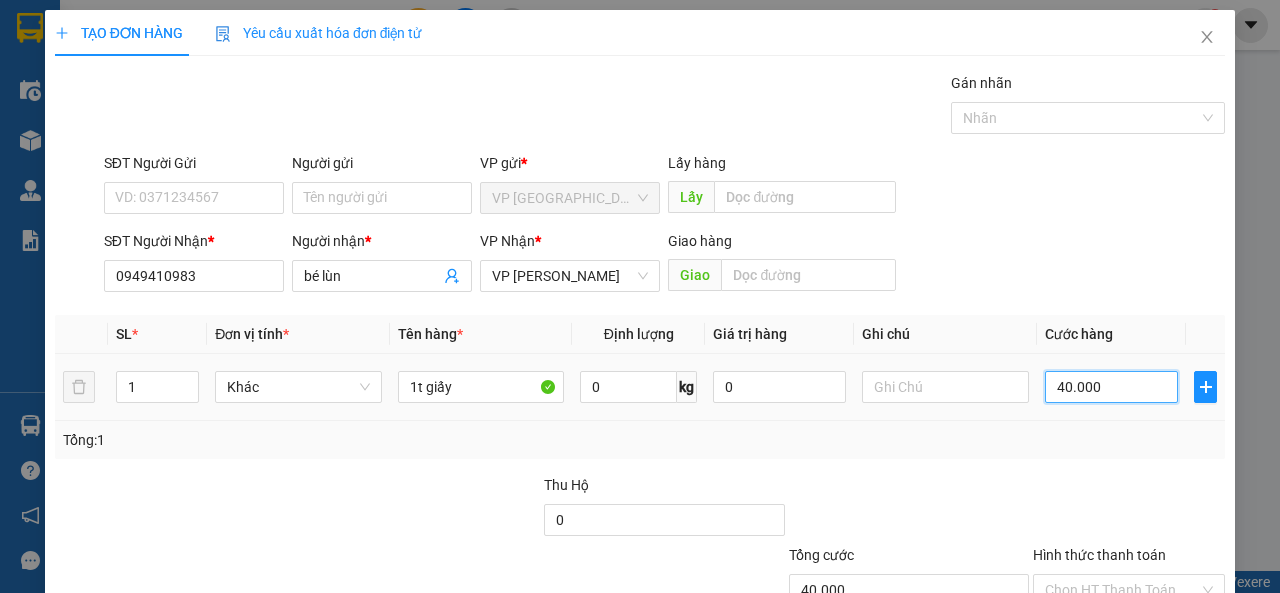 scroll, scrollTop: 147, scrollLeft: 0, axis: vertical 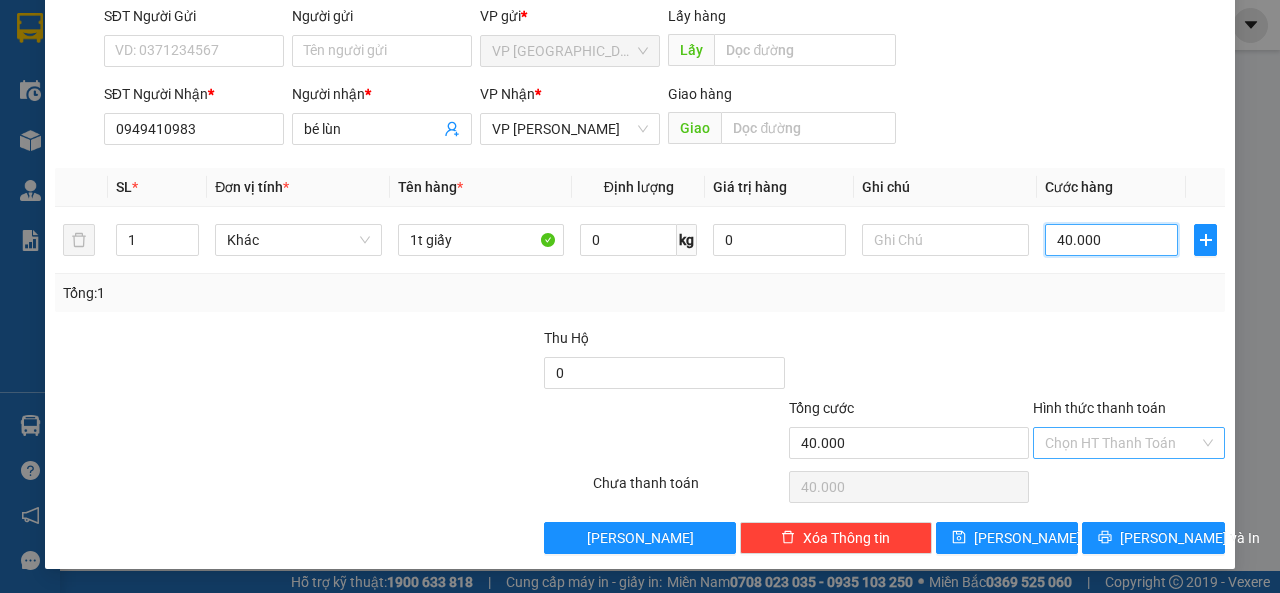 type on "40.000" 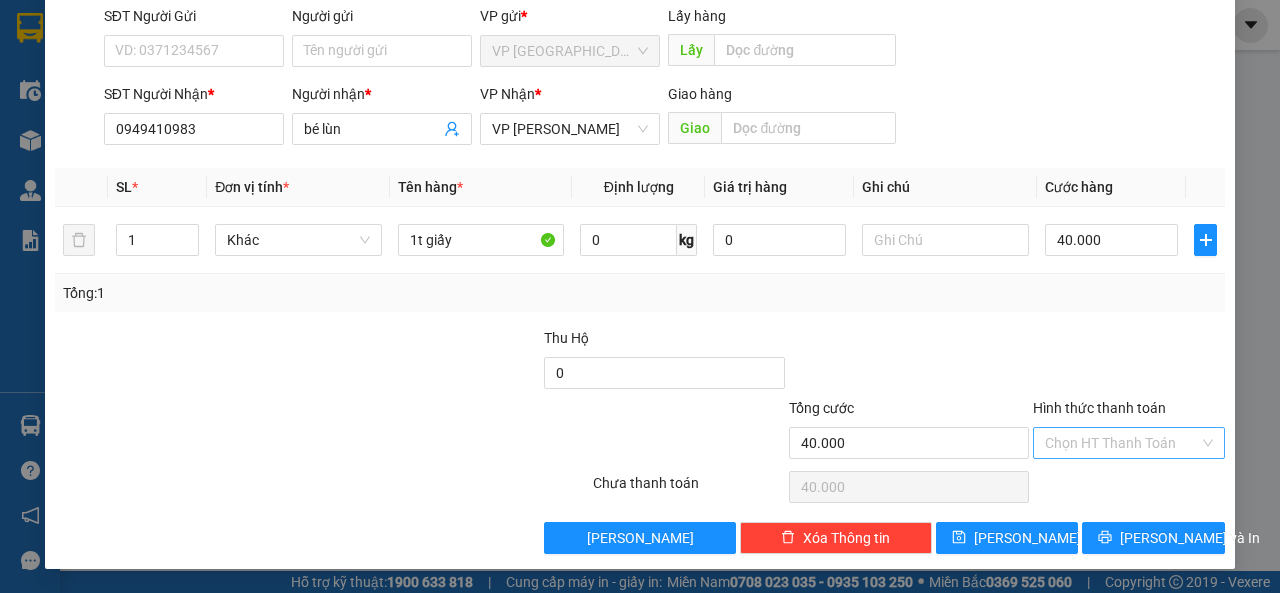 click on "Hình thức thanh toán" at bounding box center (1122, 443) 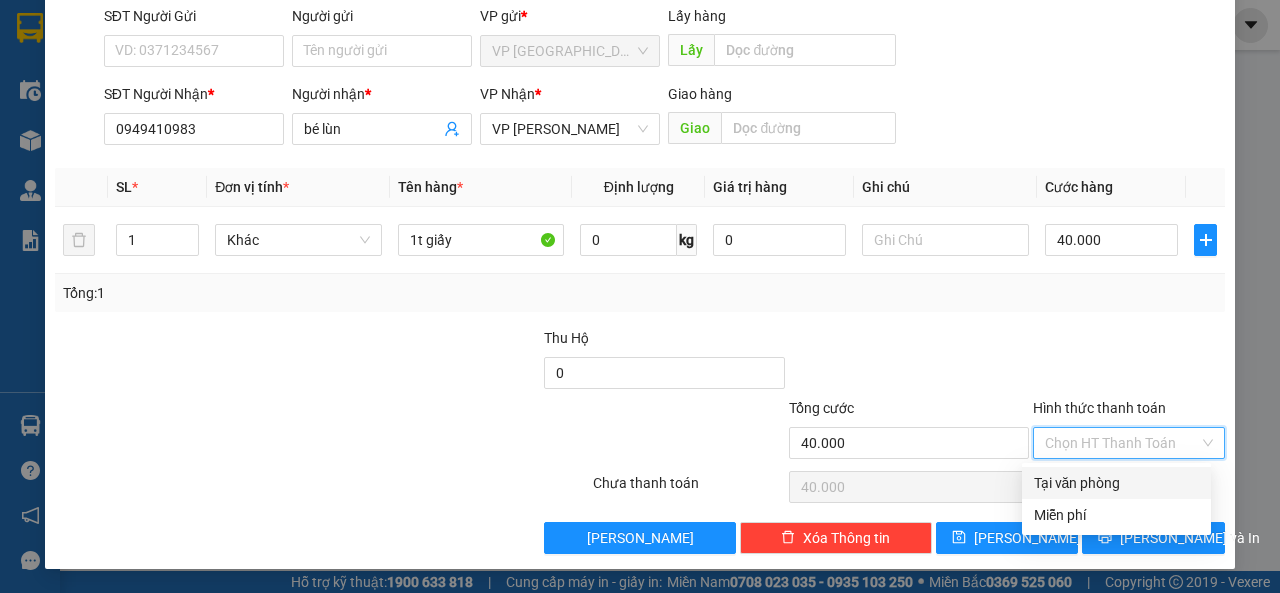 click on "Tại văn phòng" at bounding box center (1116, 483) 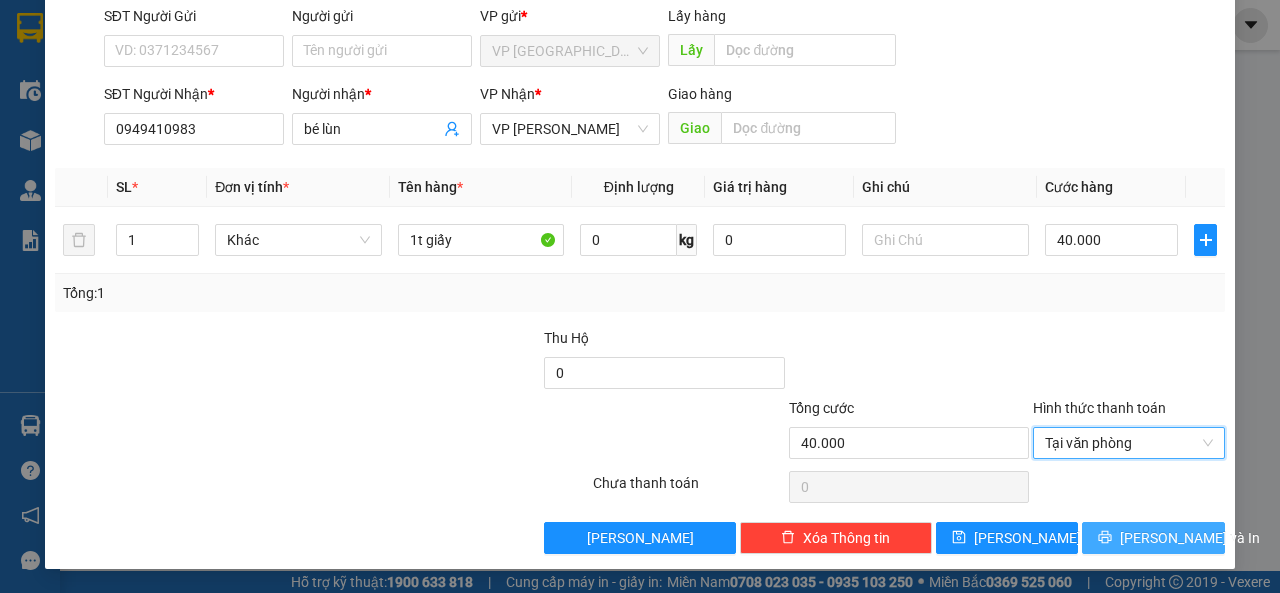 click on "[PERSON_NAME] và In" at bounding box center [1153, 538] 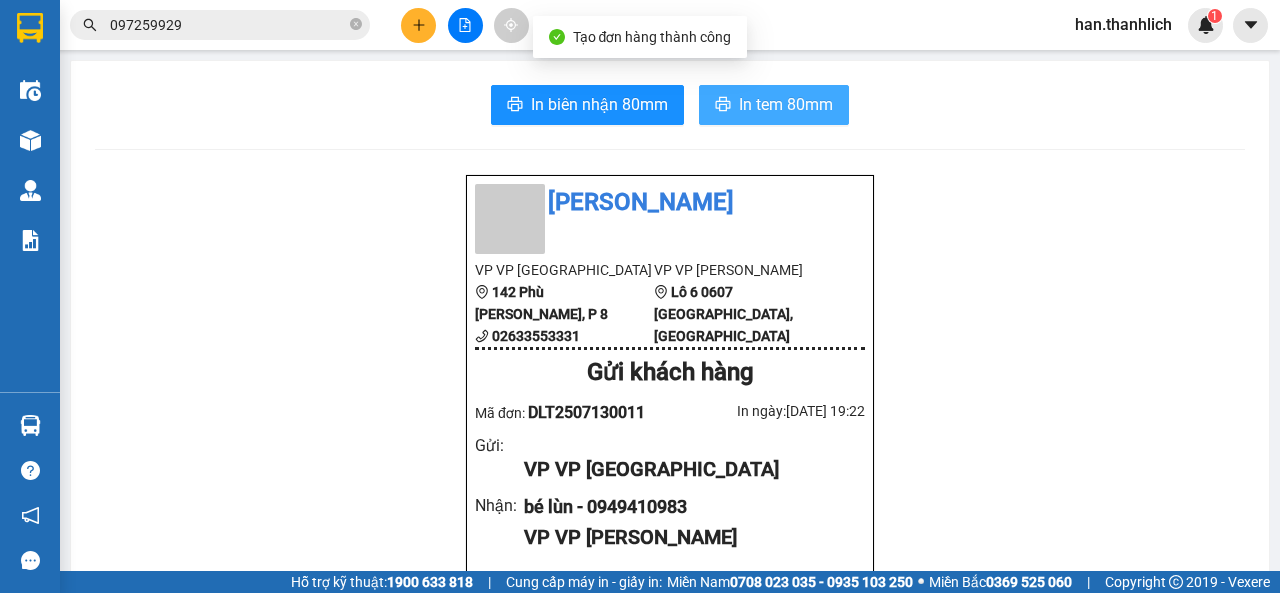 click on "In tem 80mm" at bounding box center (786, 104) 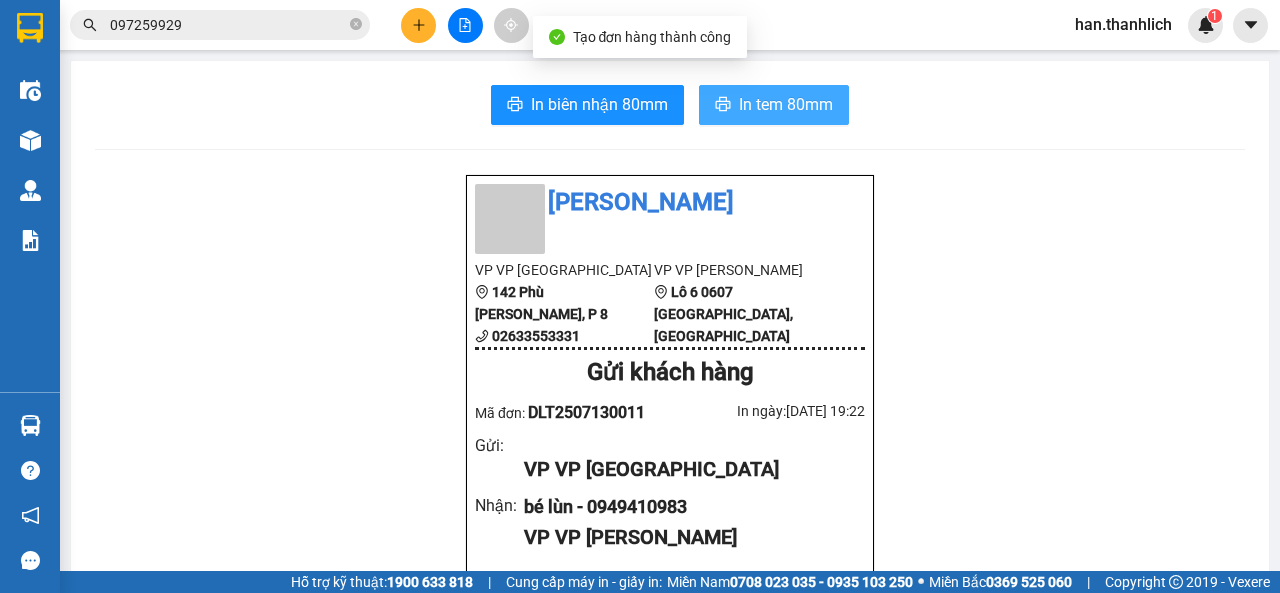 scroll, scrollTop: 0, scrollLeft: 0, axis: both 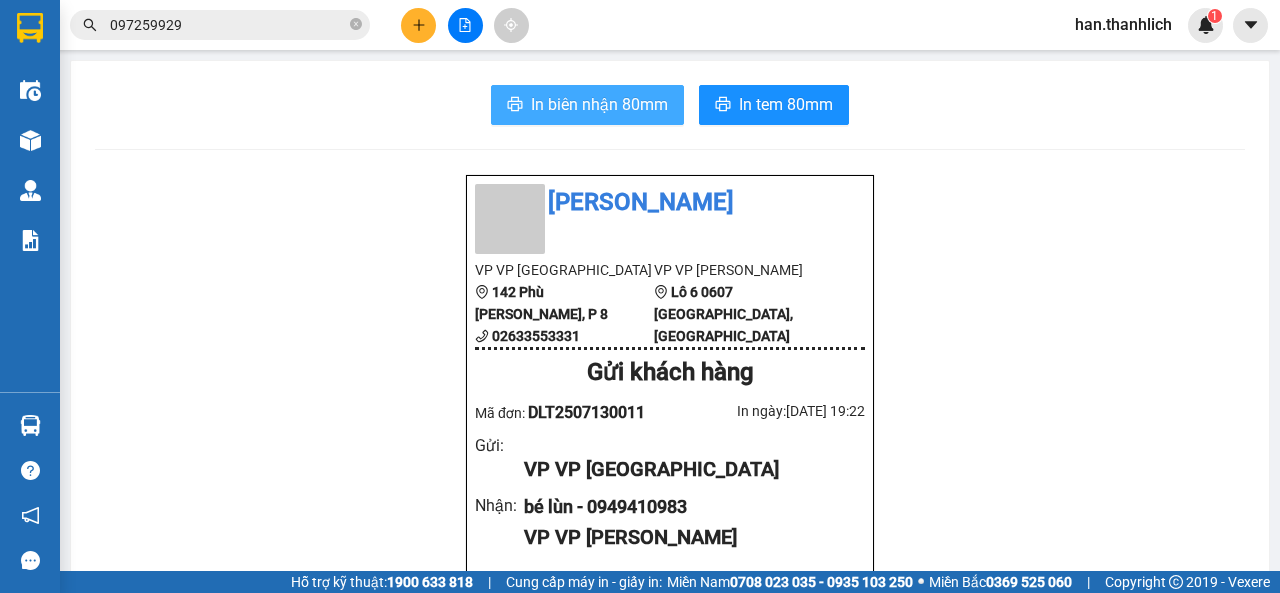 click on "In biên nhận 80mm" at bounding box center (599, 104) 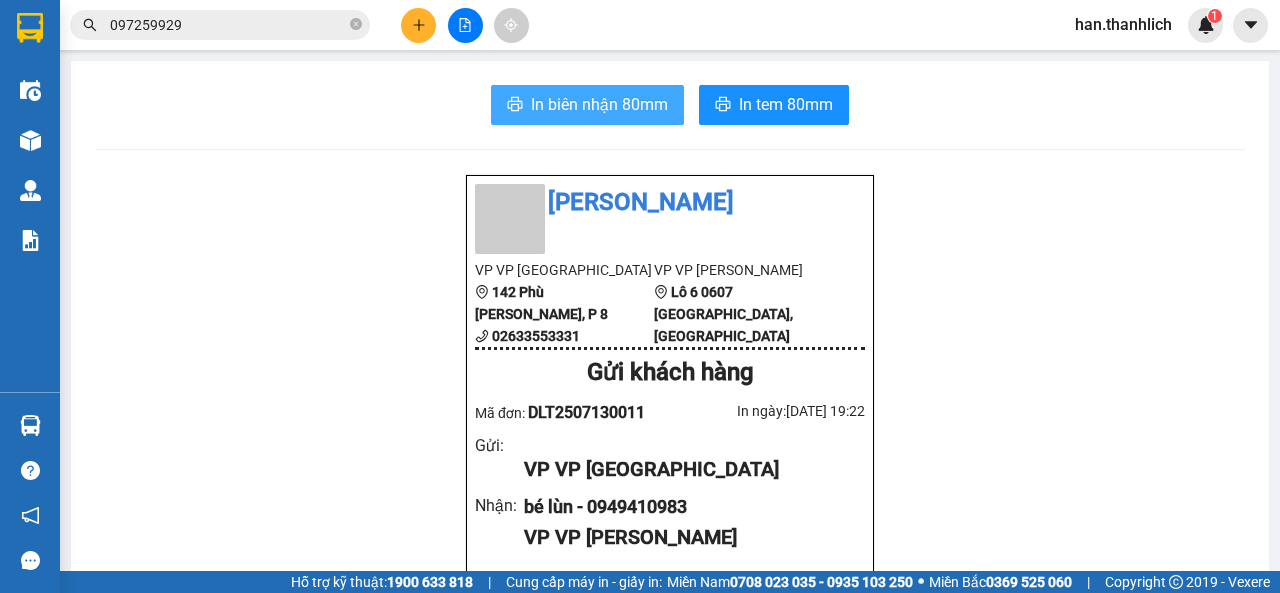 scroll, scrollTop: 0, scrollLeft: 0, axis: both 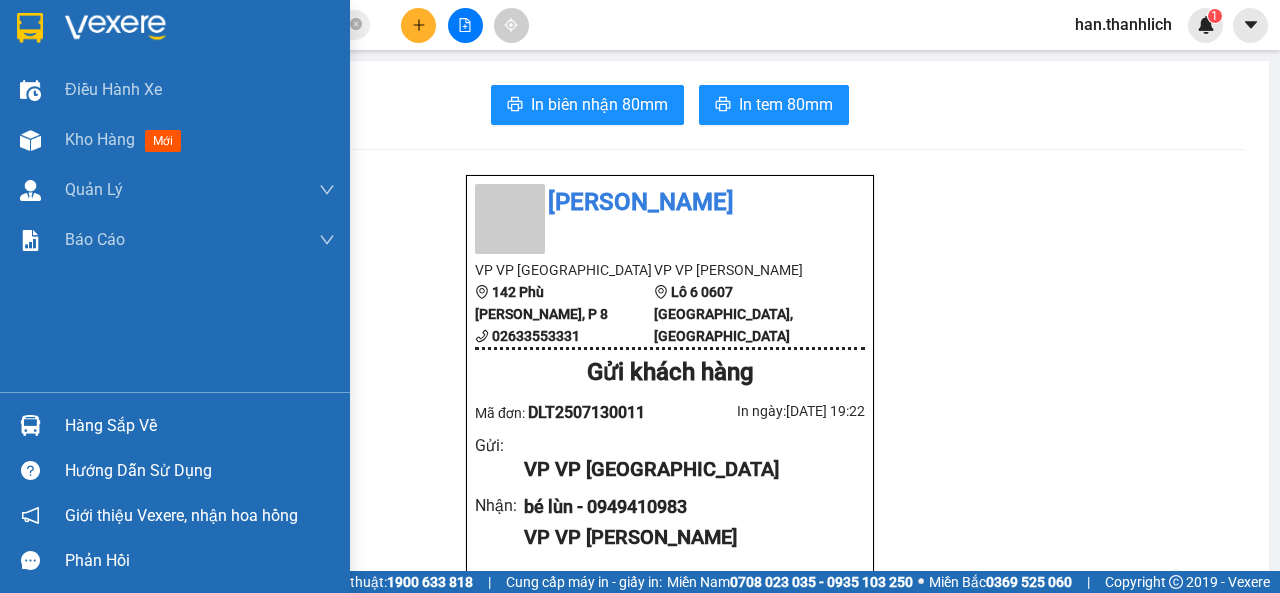 click on "Hàng sắp về" at bounding box center [200, 426] 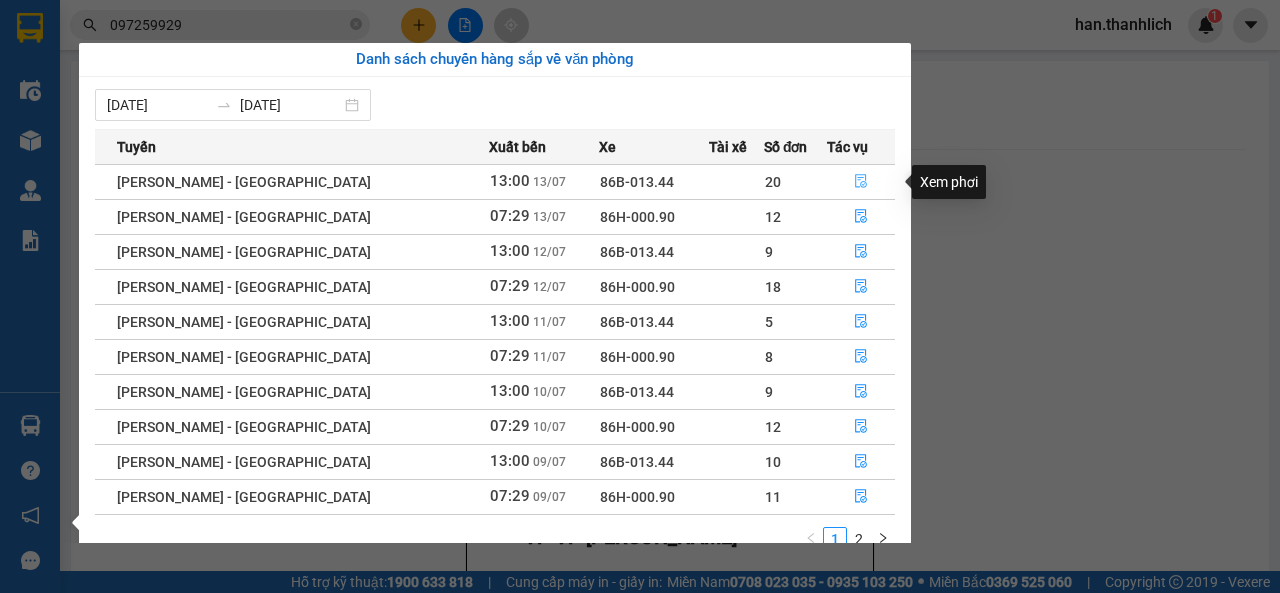 click at bounding box center (861, 182) 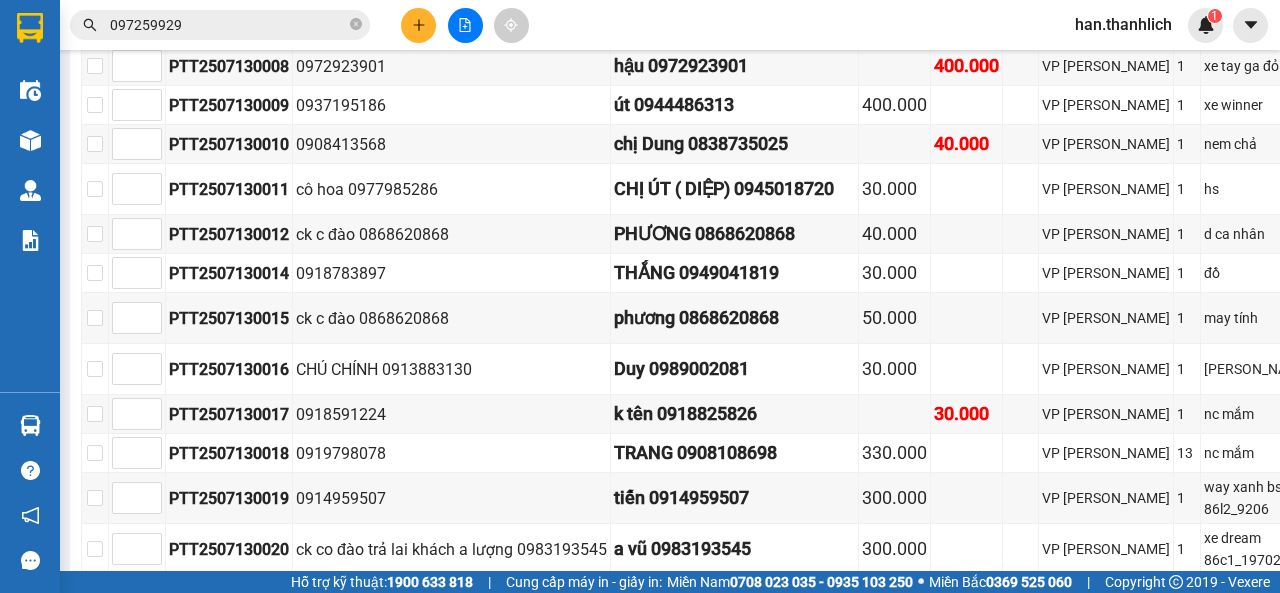 scroll, scrollTop: 900, scrollLeft: 0, axis: vertical 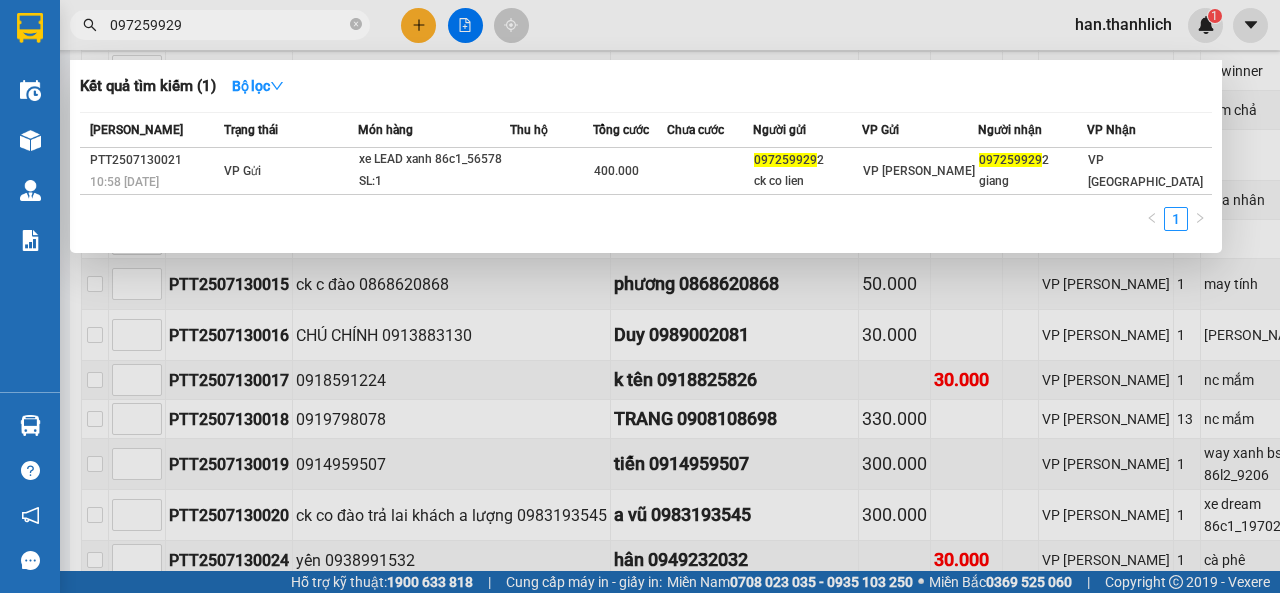 click on "097259929" at bounding box center [228, 25] 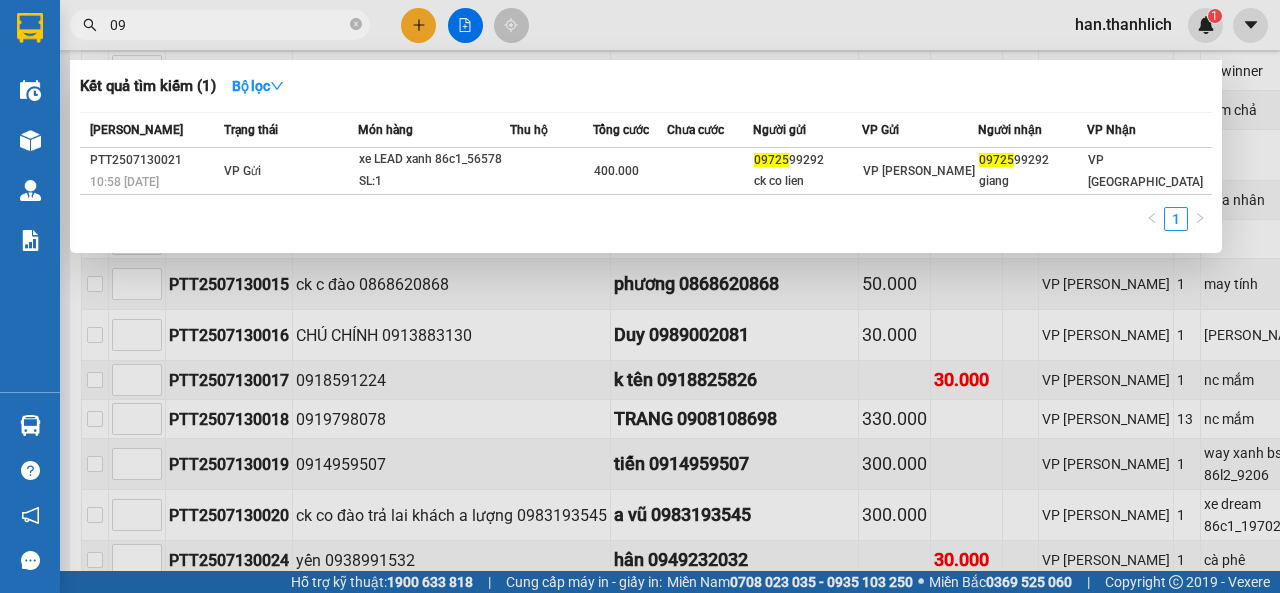 type on "0" 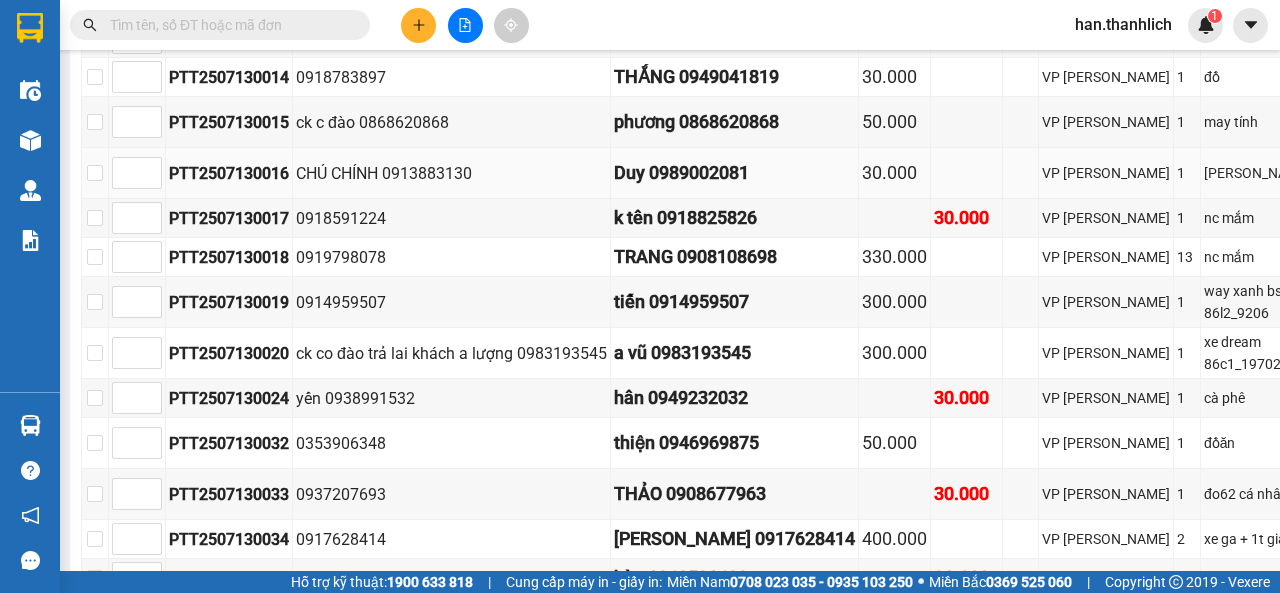 scroll, scrollTop: 1100, scrollLeft: 0, axis: vertical 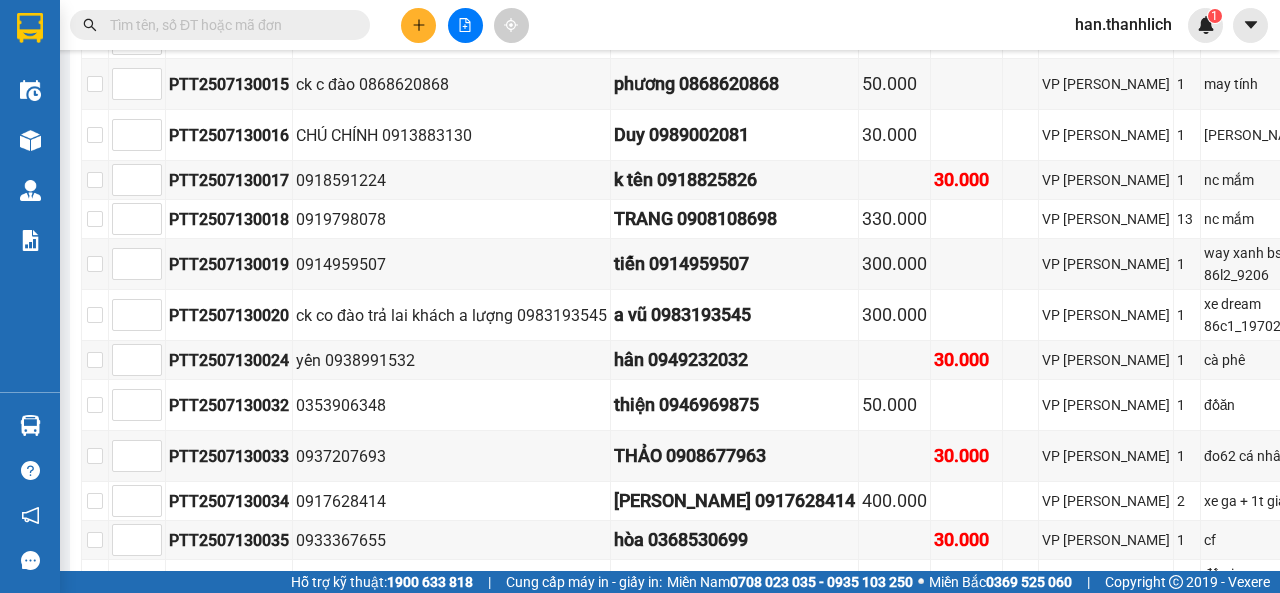 click at bounding box center [228, 25] 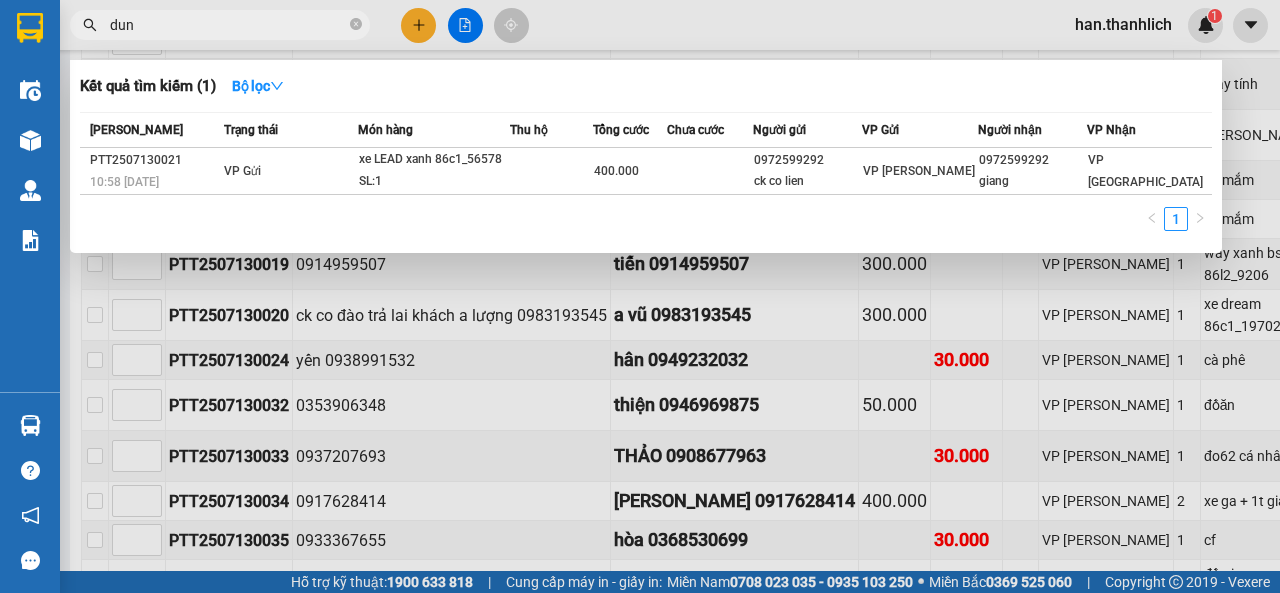 type on "dung" 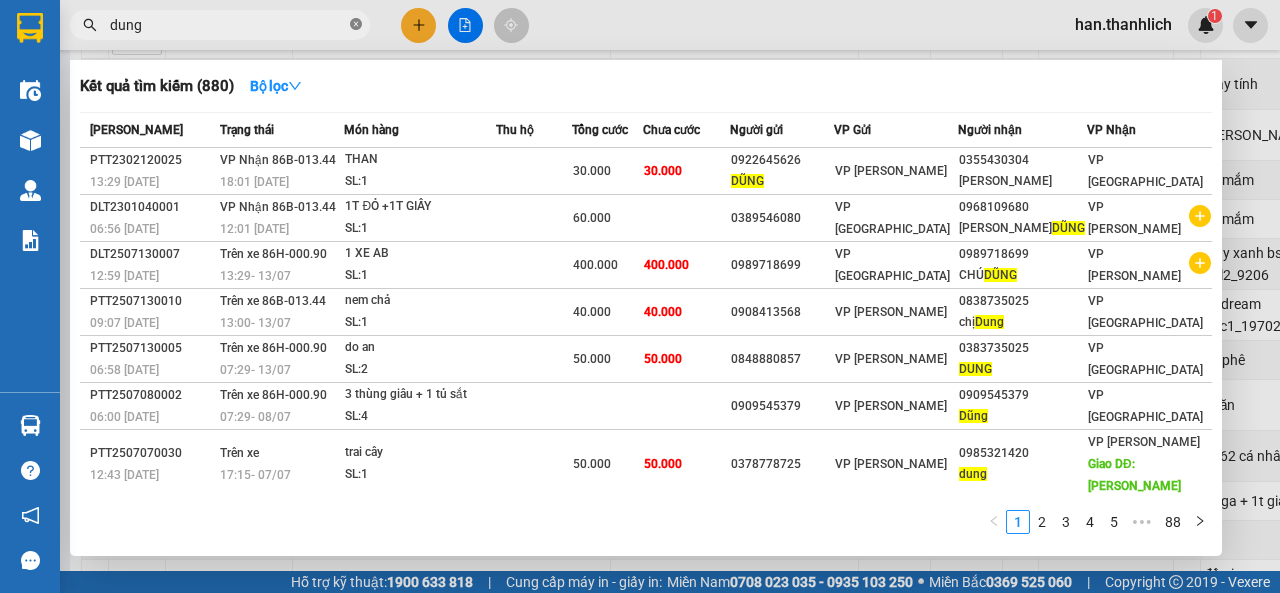 click 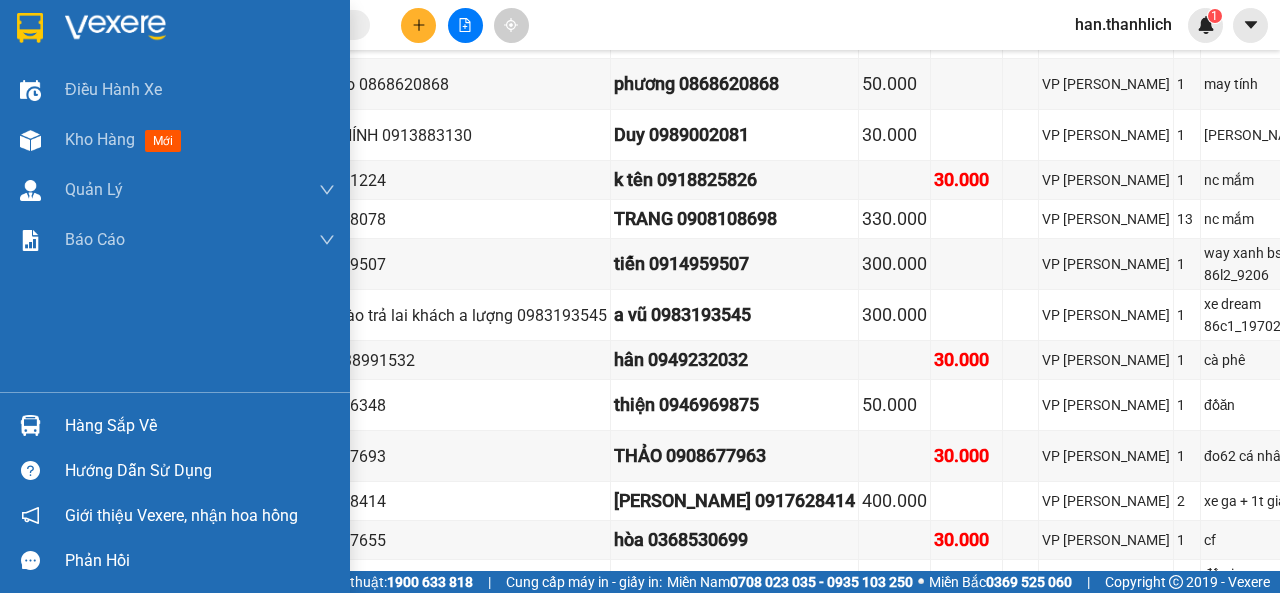 click on "Hàng sắp về" at bounding box center [200, 426] 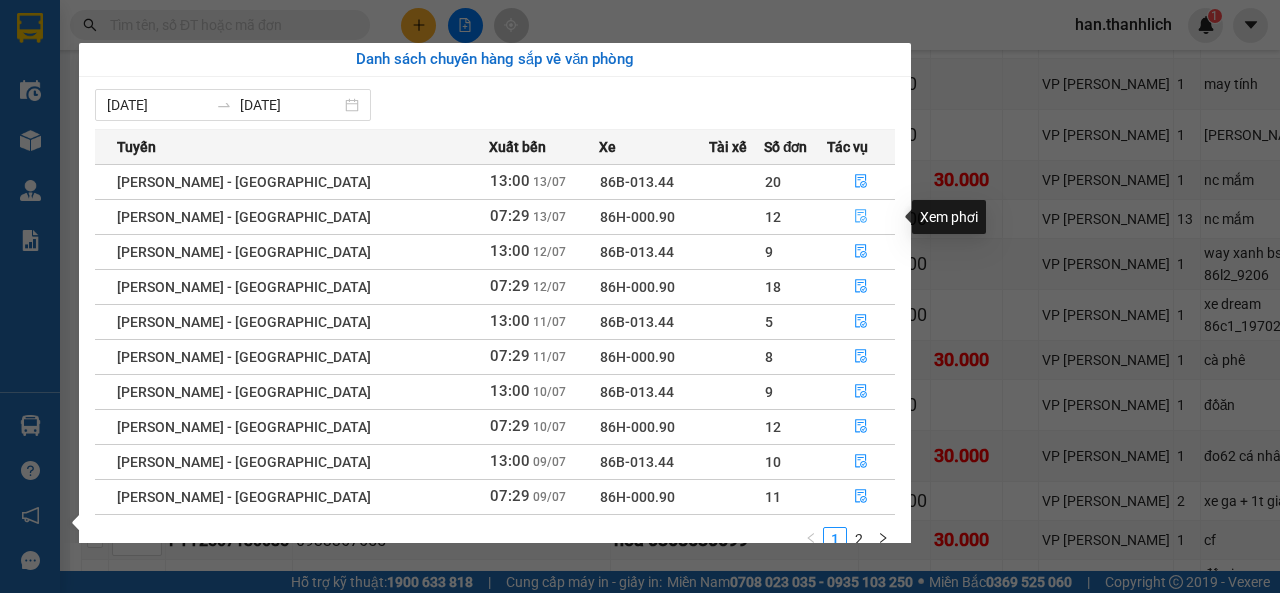 click at bounding box center (861, 217) 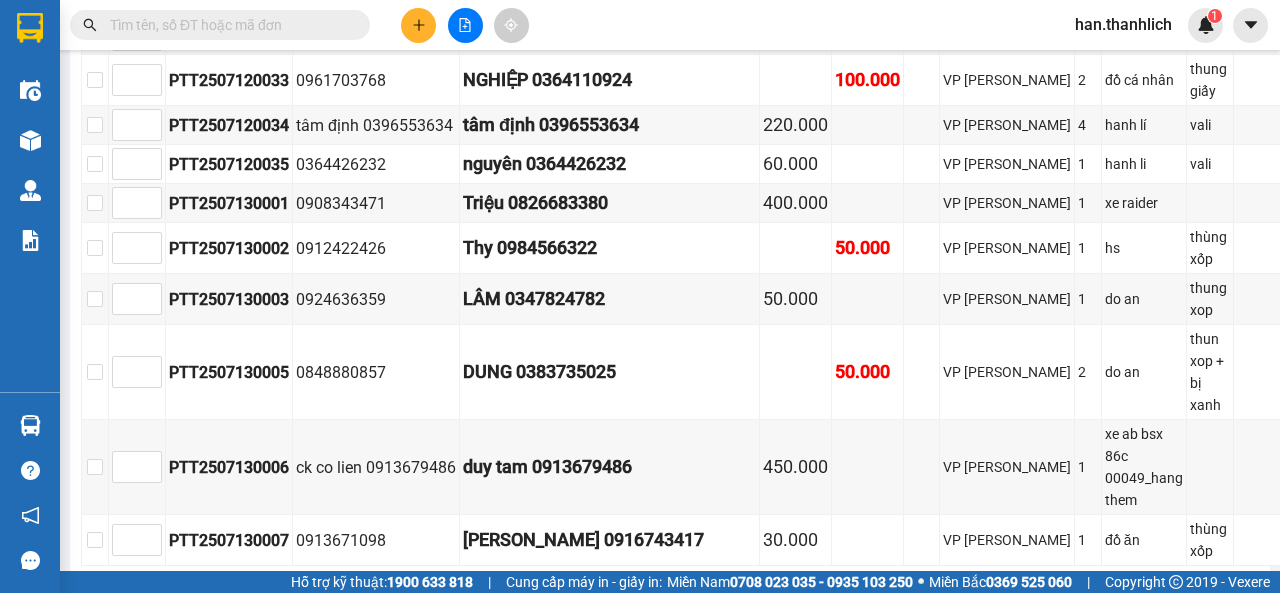 scroll, scrollTop: 787, scrollLeft: 0, axis: vertical 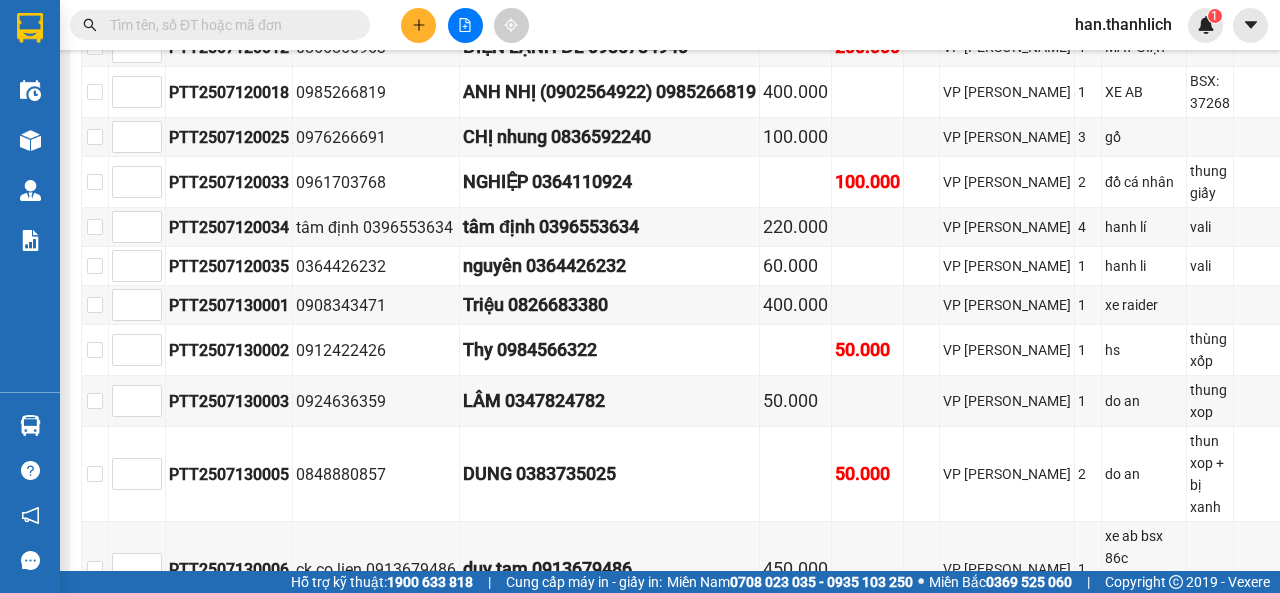 click on "Kết quả tìm kiếm ( 880 )  Bộ lọc  Mã ĐH Trạng thái Món hàng Thu hộ Tổng cước Chưa cước Người gửi VP Gửi Người nhận VP Nhận PTT2302120025 13:29 [DATE] VP Nhận   86B-013.44 18:01 [DATE] THAN SL:  1 30.000 30.000 0922645626 DŨNG VP [PERSON_NAME] 0355430304 PHẠM THÀNH LONG  VP Đà Lạt DLT2301040001 06:56 [DATE] VP Nhận   86B-013.44 12:01 [DATE] 1T ĐỎ +1T GIẤY SL:  1 60.000 0389546080 VP Đà Lạt 0968109680 [PERSON_NAME] DŨNG  VP [PERSON_NAME] DLT2507130007 12:59 [DATE] Trên xe   86H-000.90 13:29  [DATE] 1 XE AB SL:  1 400.000 400.000 0989718699 VP [GEOGRAPHIC_DATA] 0989718699 CHÚ DŨNG  VP [PERSON_NAME] PTT2507130010 09:07 [DATE] Trên xe   86B-013.44 13:00  [DATE] nem chả SL:  1 40.000 40.000 0908413568 VP [PERSON_NAME] 0838735025 chị Dung  VP Đà Lạt PTT2507130005 06:58 [DATE] Trên xe   86H-000.90 07:29  [DATE] do an SL:  2 50.000 50.000 0848880857 VP Phan Thiết 0383735025 DUNG VP Đà Lạt PTT2507080002 06:00 [DATE] Trên xe   07:29" at bounding box center (195, 25) 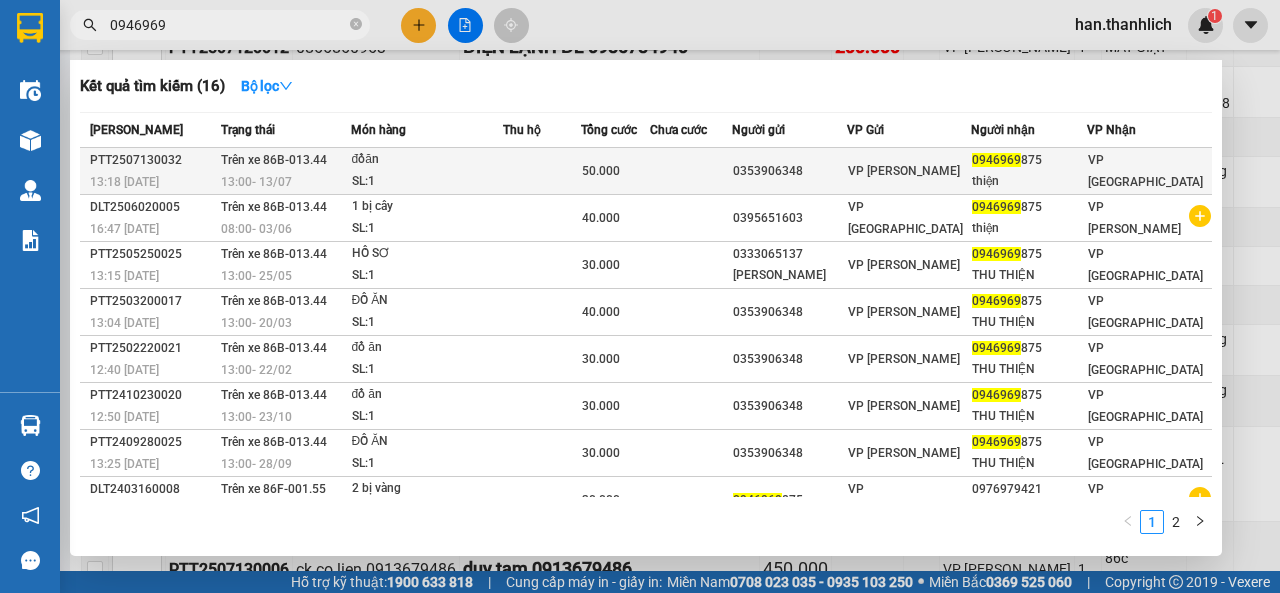 type on "0946969" 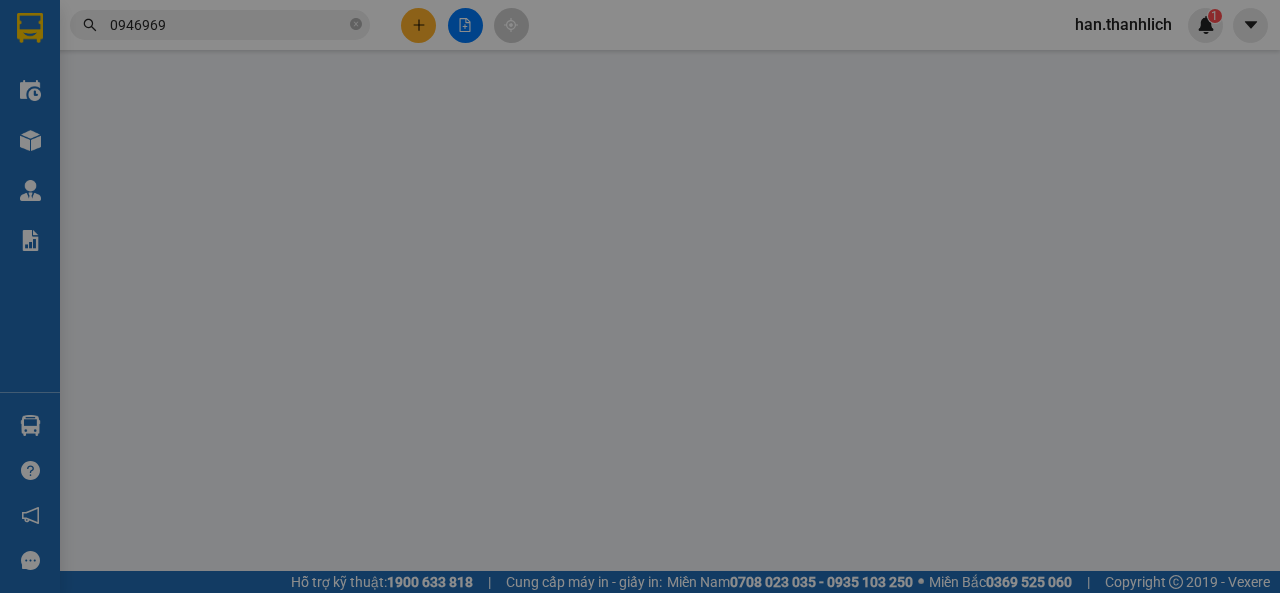 scroll, scrollTop: 0, scrollLeft: 0, axis: both 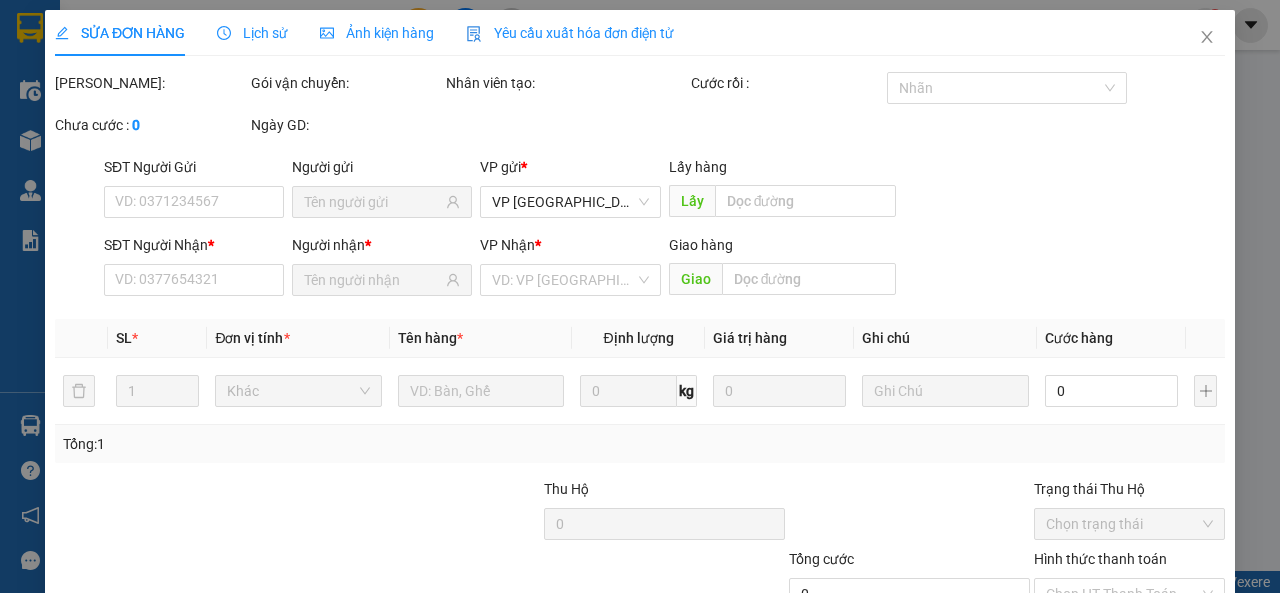 type on "0353906348" 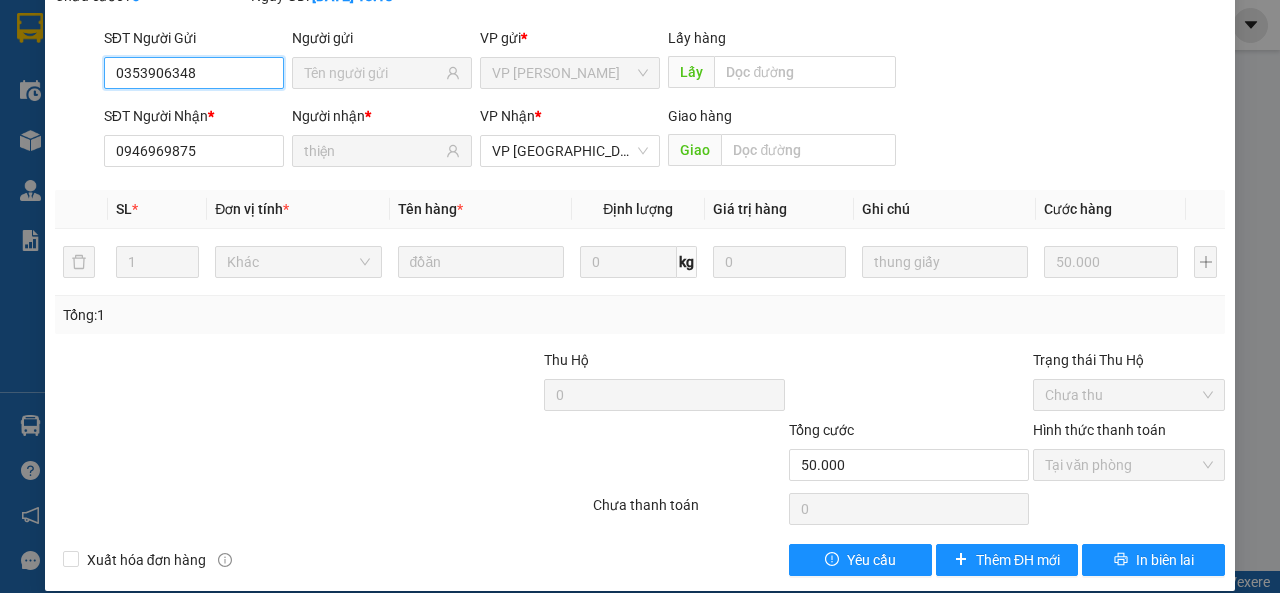 scroll, scrollTop: 0, scrollLeft: 0, axis: both 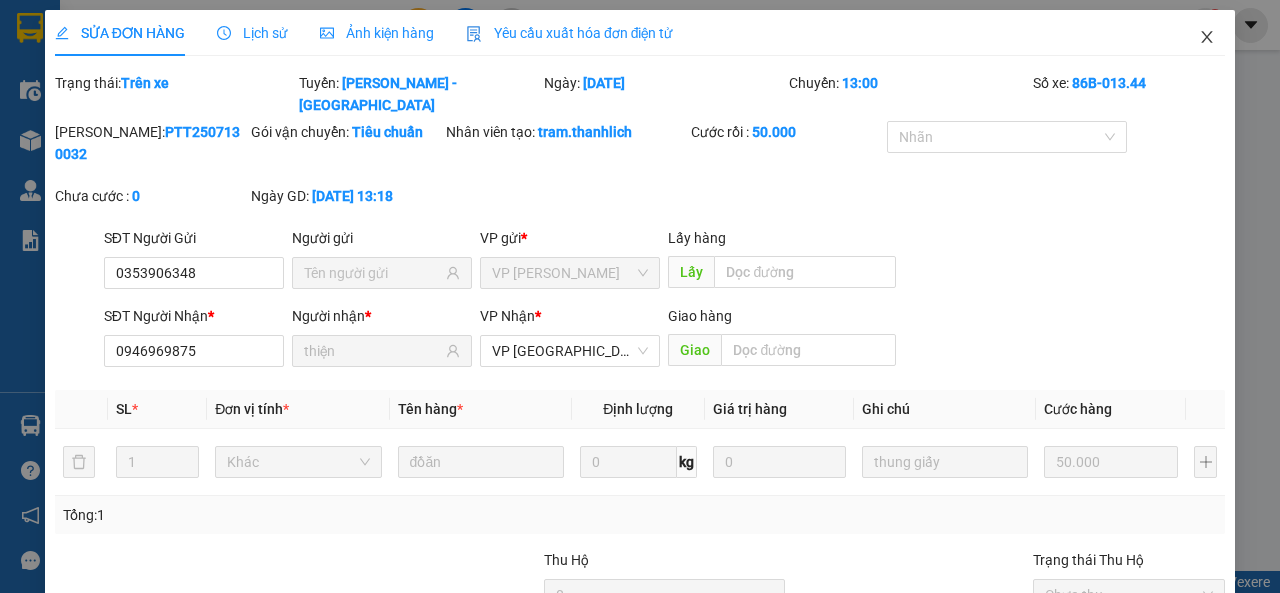 click 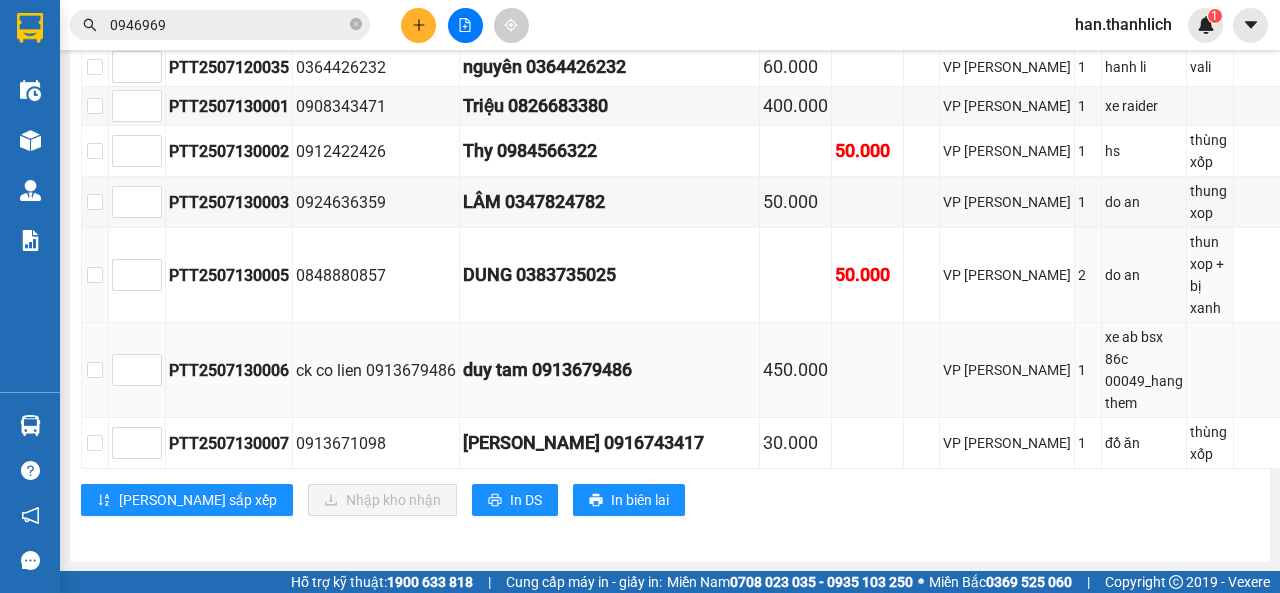 scroll, scrollTop: 987, scrollLeft: 0, axis: vertical 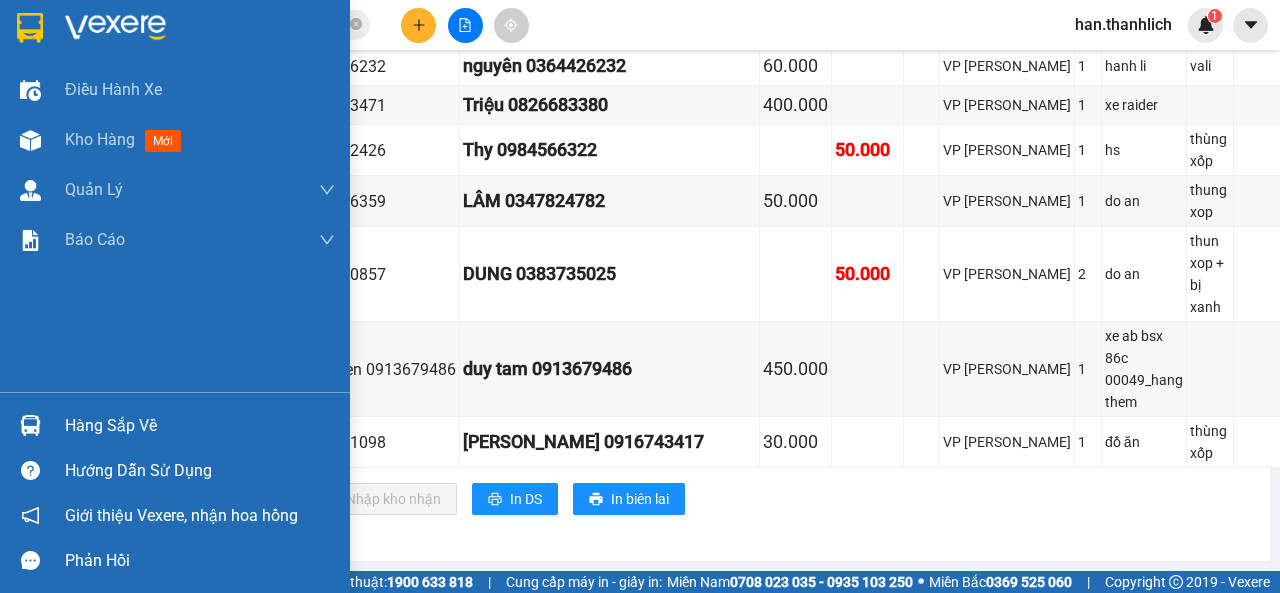 click on "Hàng sắp về" at bounding box center [200, 426] 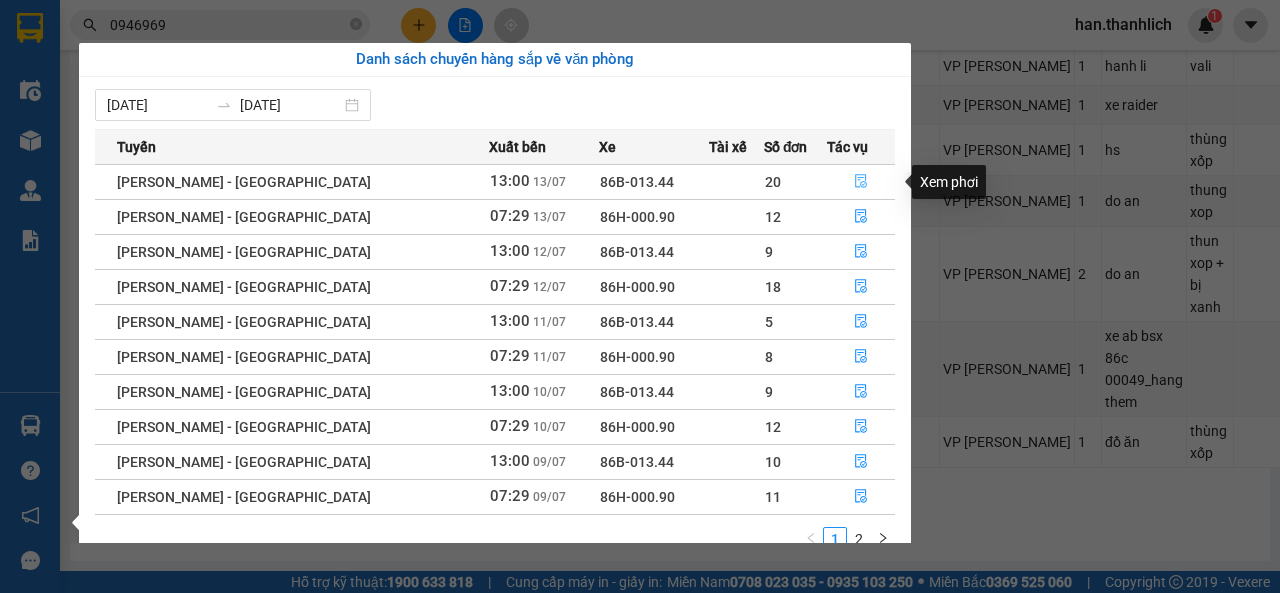 click at bounding box center [861, 182] 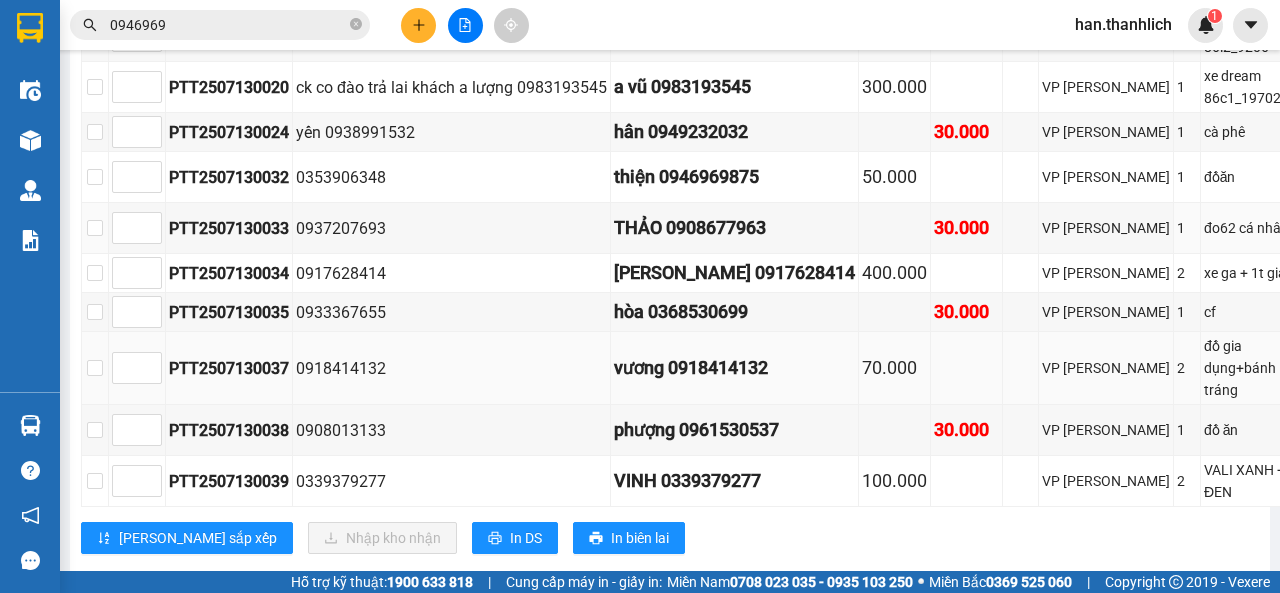 scroll, scrollTop: 1228, scrollLeft: 0, axis: vertical 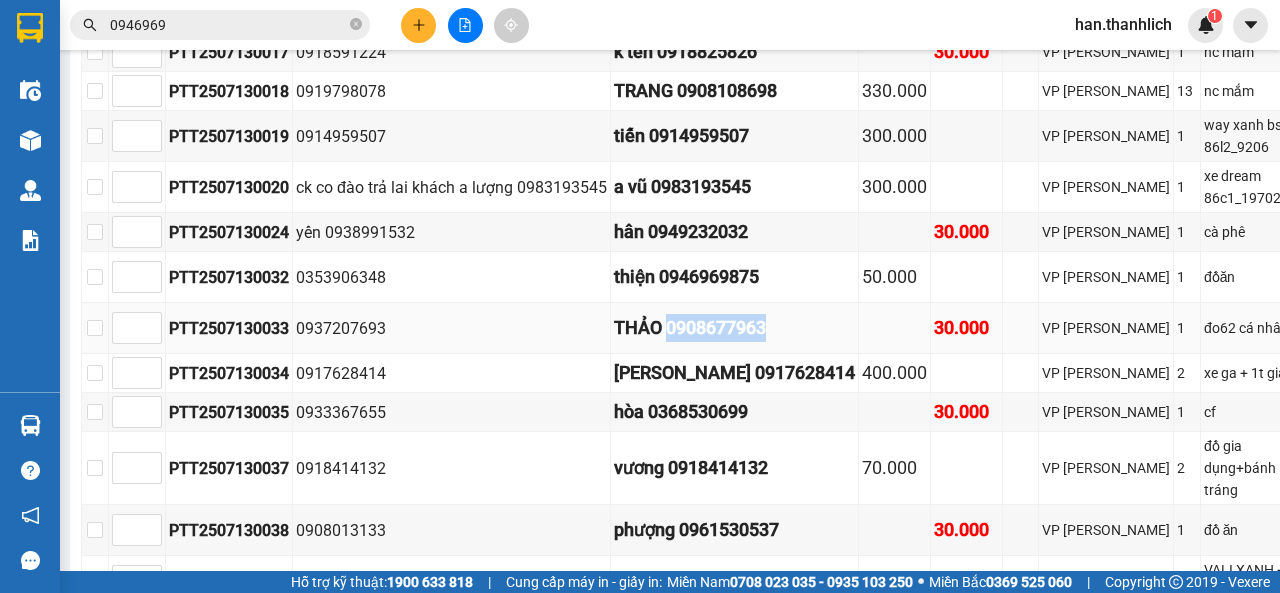 drag, startPoint x: 768, startPoint y: 364, endPoint x: 667, endPoint y: 369, distance: 101.12369 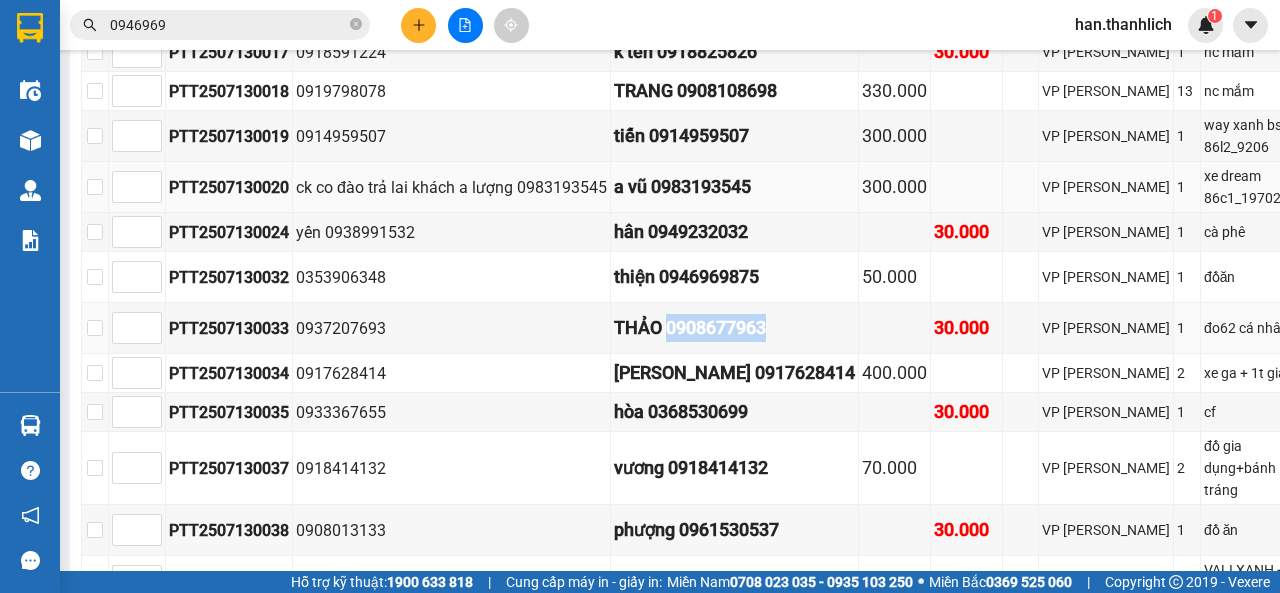 copy on "0908677963" 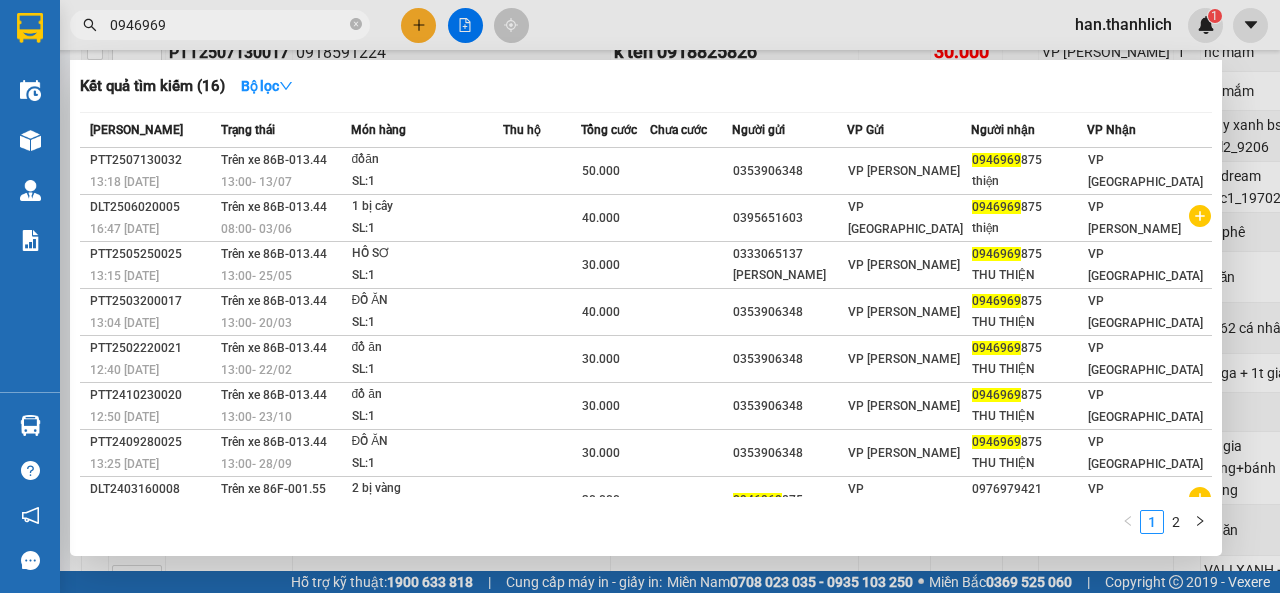 click on "0946969" at bounding box center (228, 25) 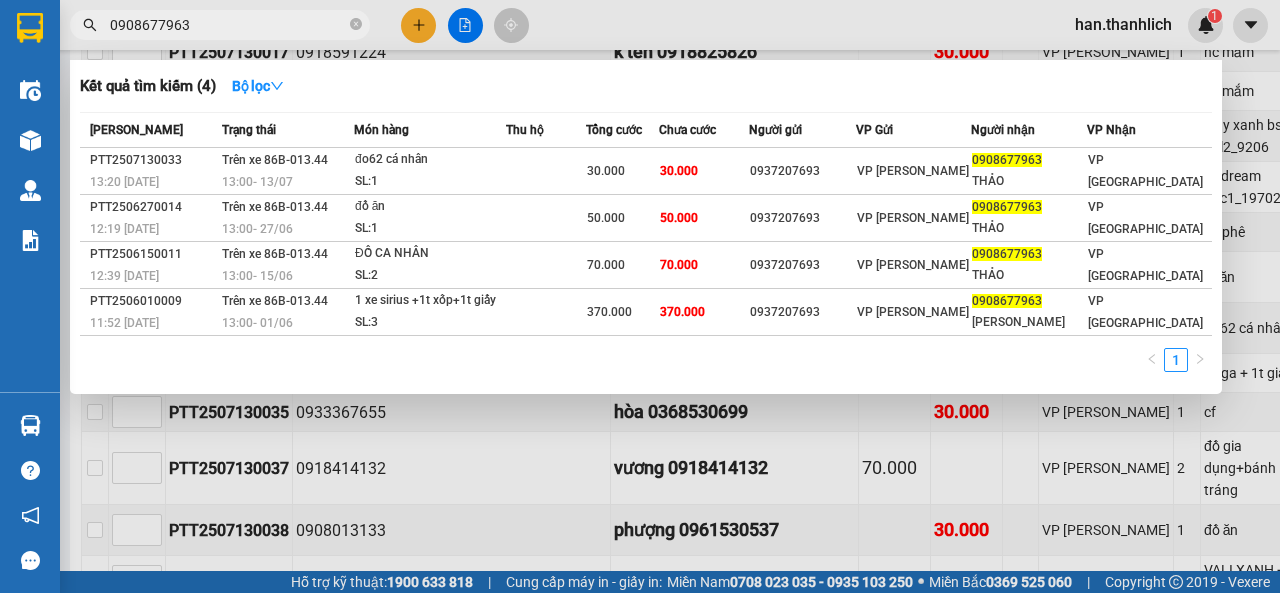 type on "0908677963" 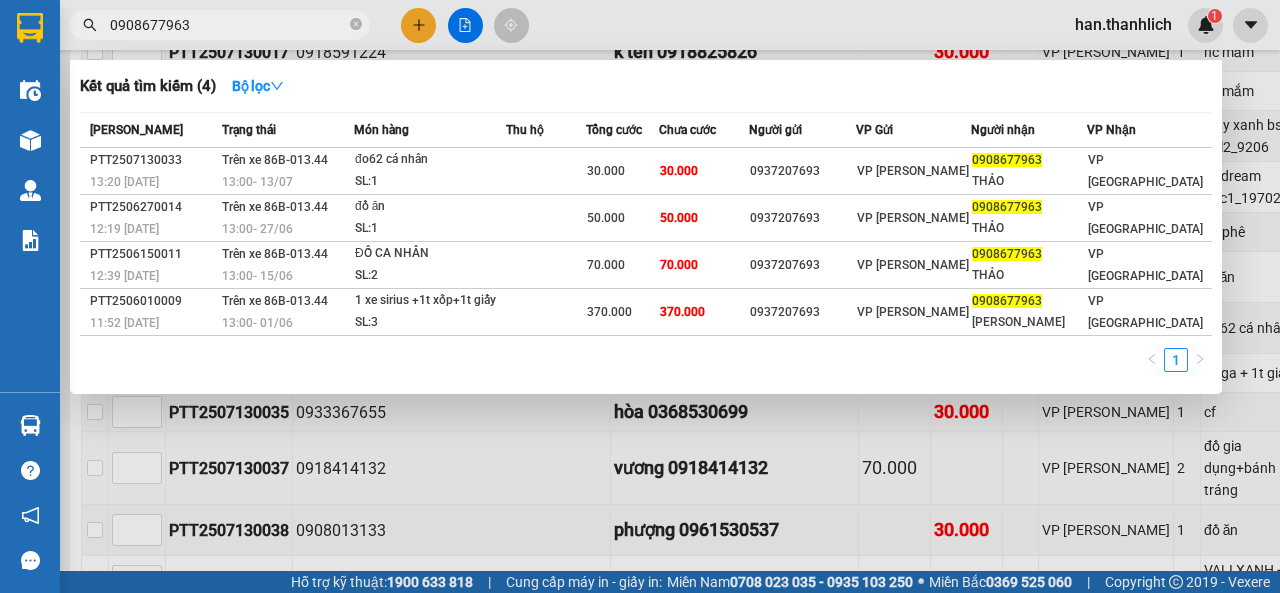 click at bounding box center [640, 296] 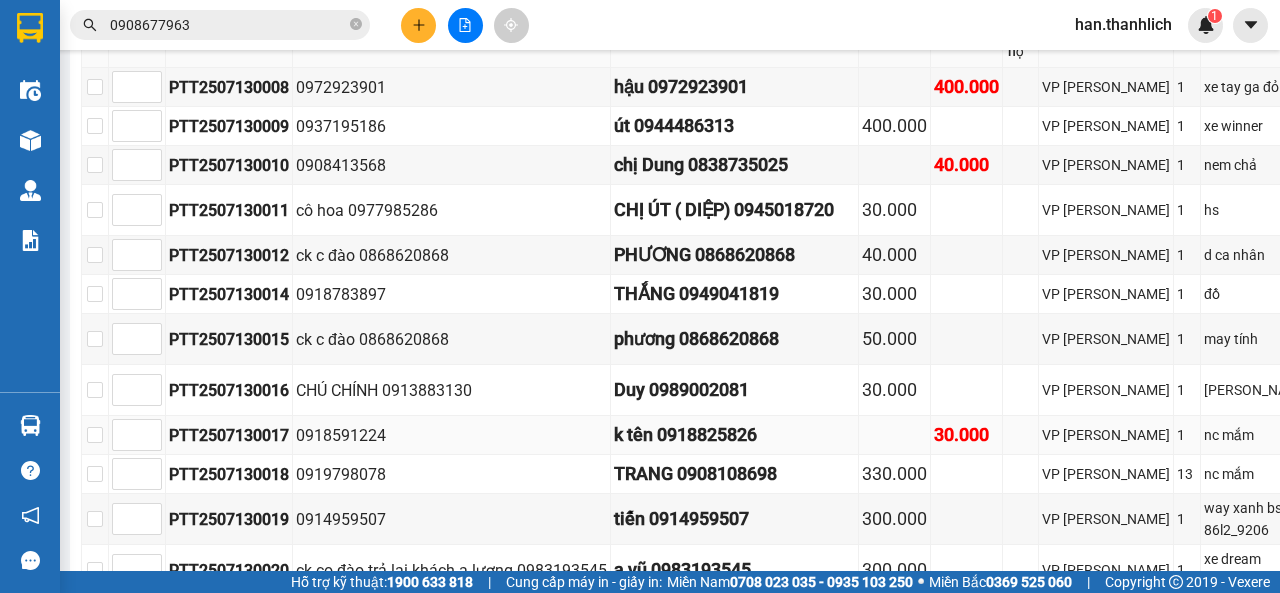 scroll, scrollTop: 828, scrollLeft: 0, axis: vertical 